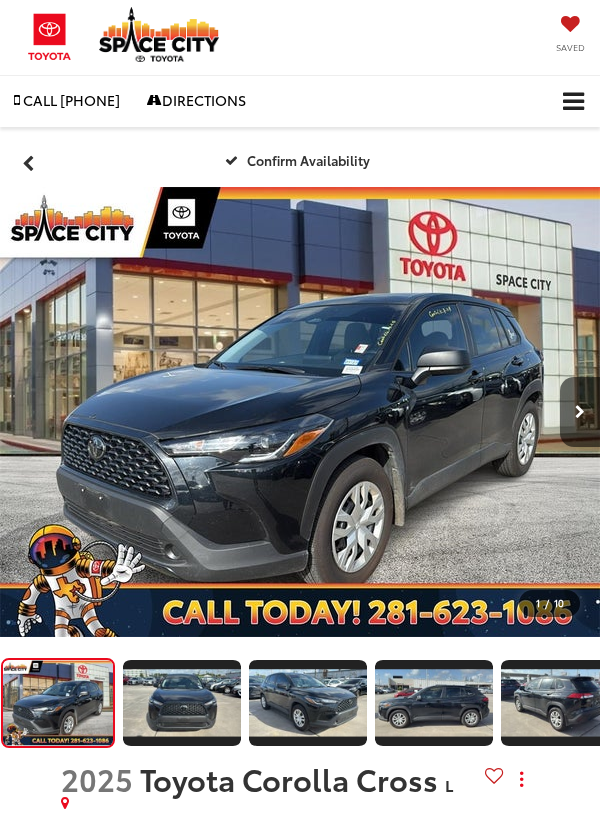 scroll, scrollTop: 0, scrollLeft: 0, axis: both 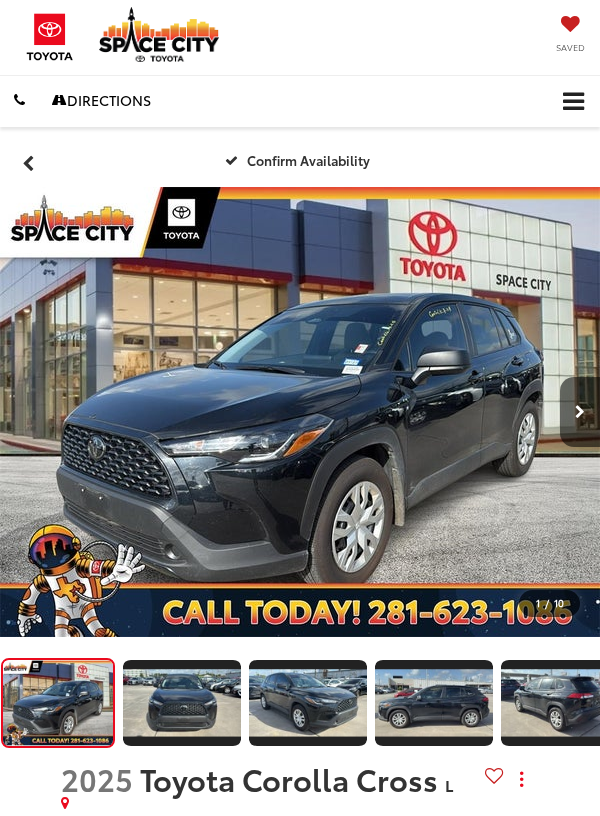 click at bounding box center [573, 102] 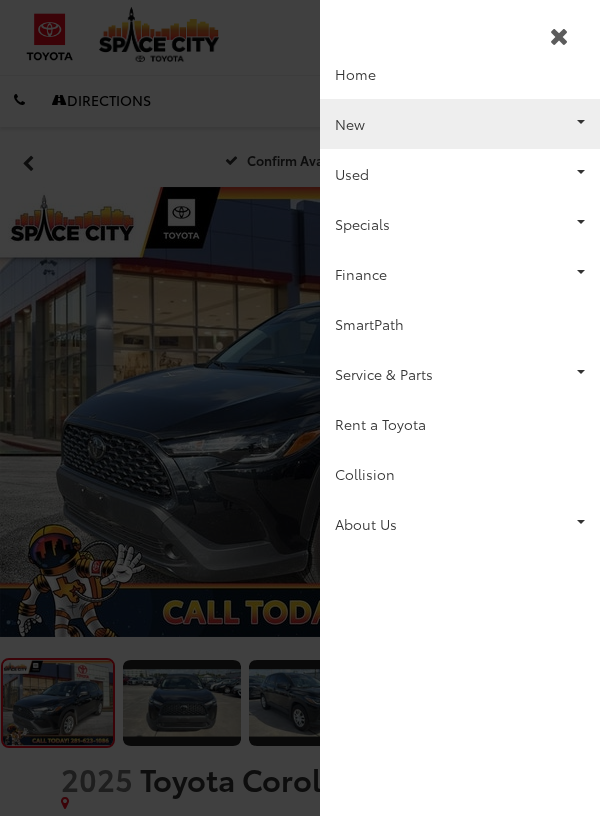 click on "New" at bounding box center [460, 124] 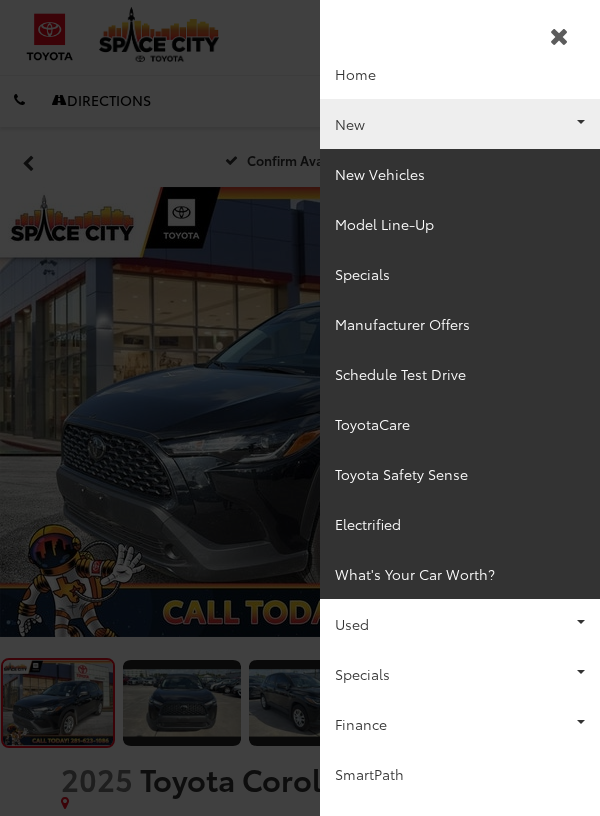 scroll, scrollTop: 0, scrollLeft: 0, axis: both 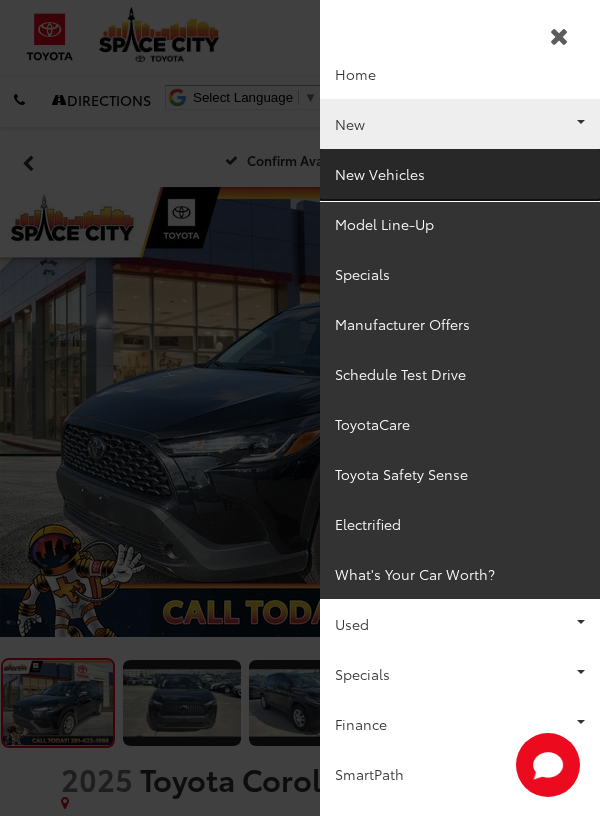 click on "New Vehicles" at bounding box center (460, 174) 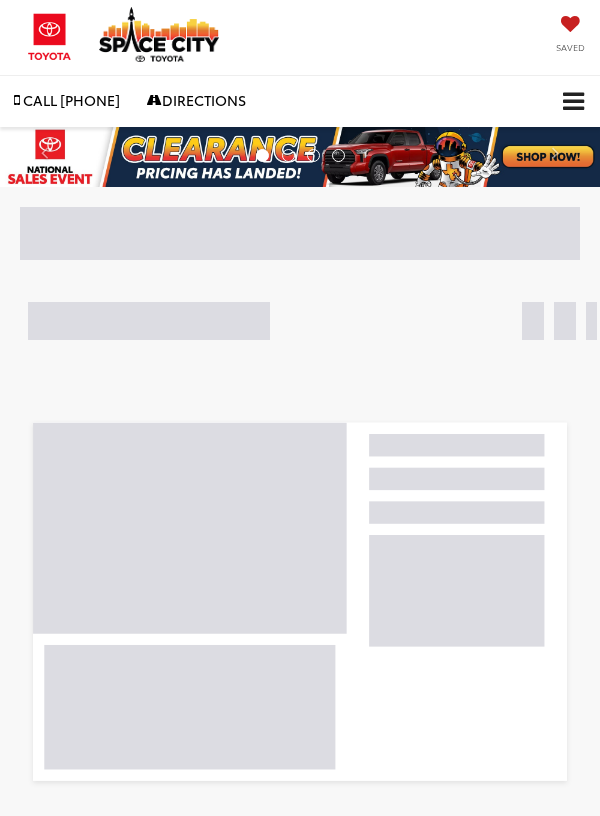 scroll, scrollTop: 0, scrollLeft: 0, axis: both 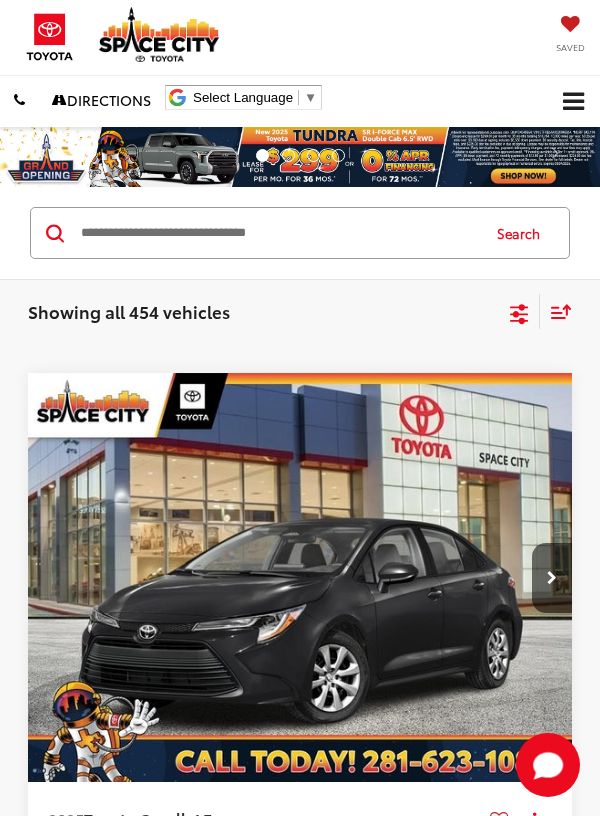 click 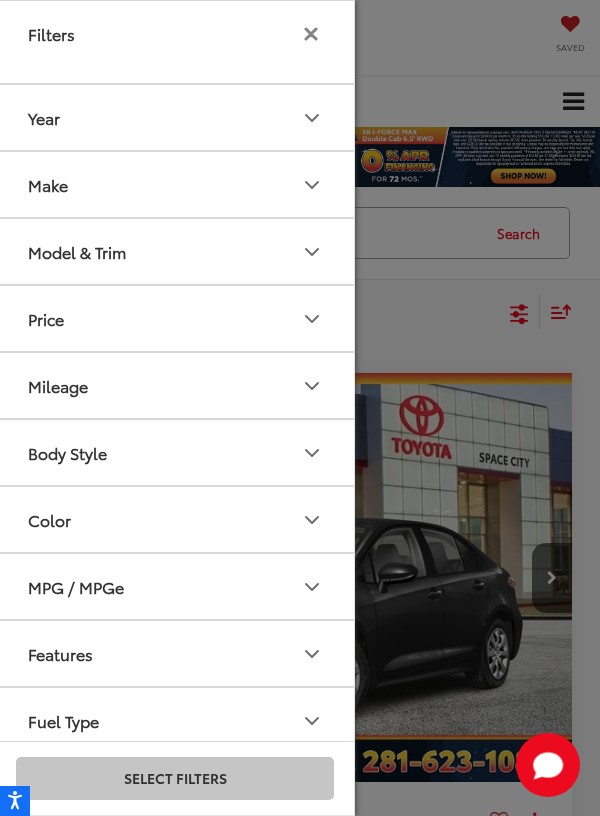 click 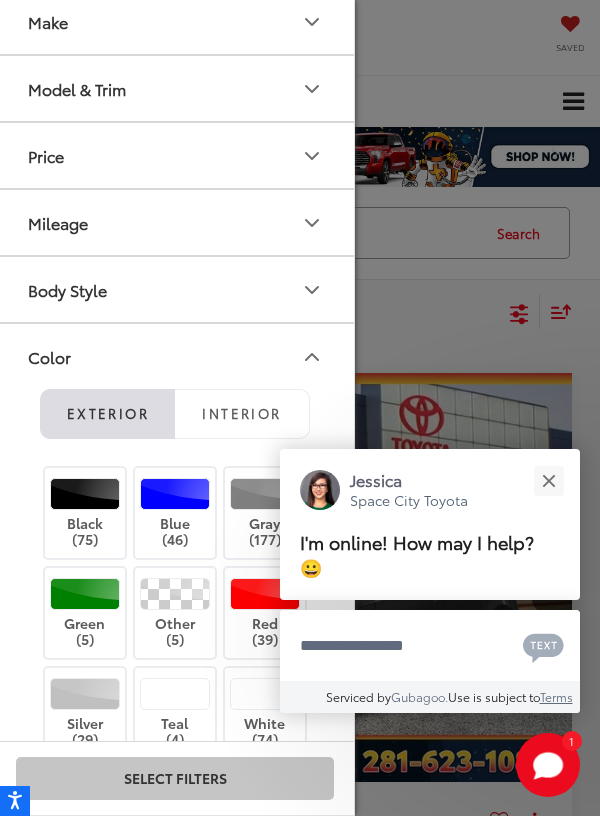 scroll, scrollTop: 252, scrollLeft: 0, axis: vertical 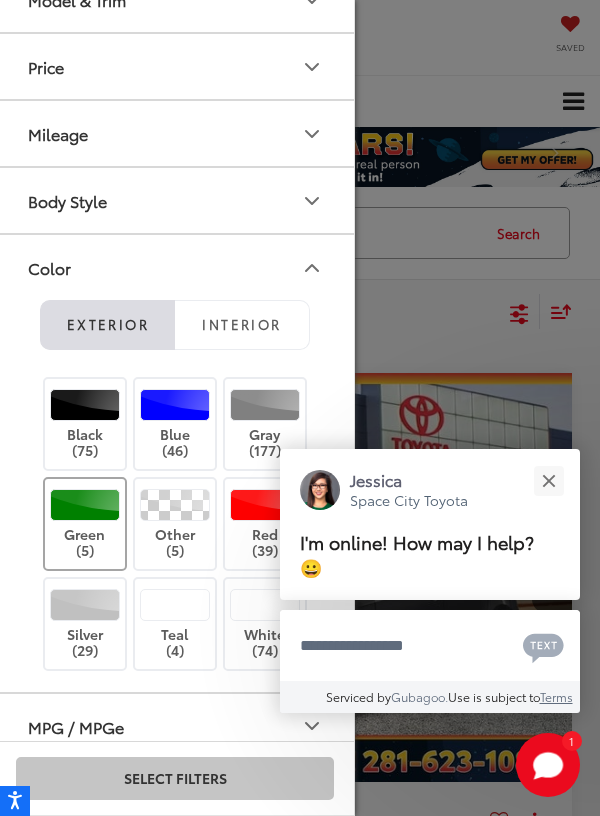 click on "Green   (5)" at bounding box center (85, 524) 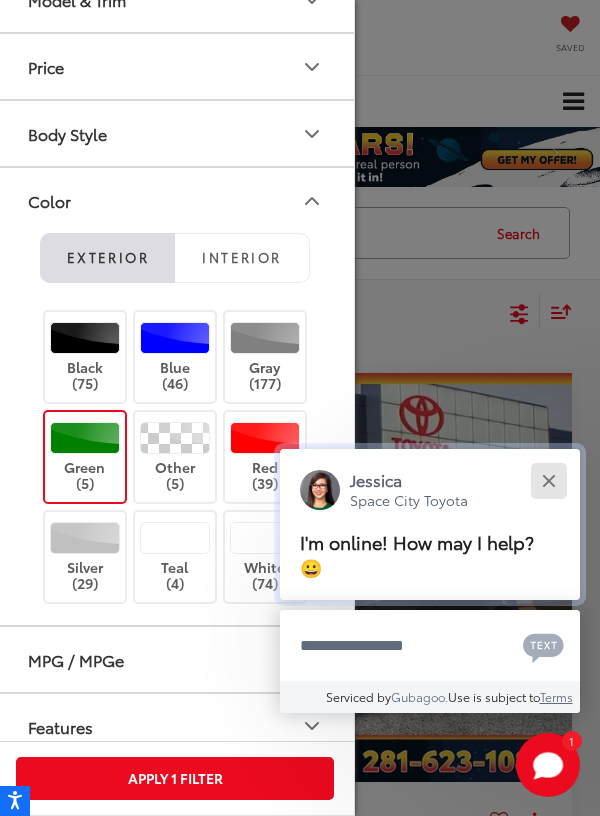 click at bounding box center [548, 480] 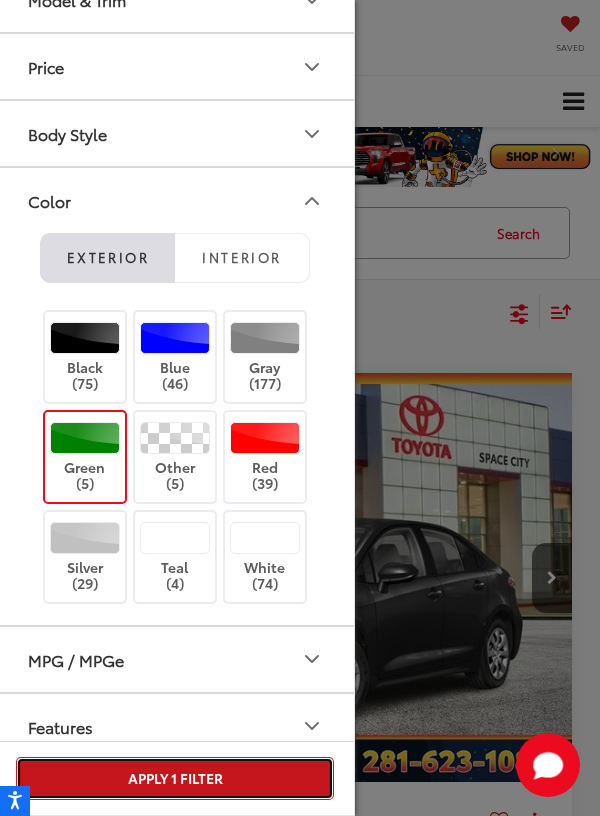 click on "Apply 1 Filter" at bounding box center [175, 778] 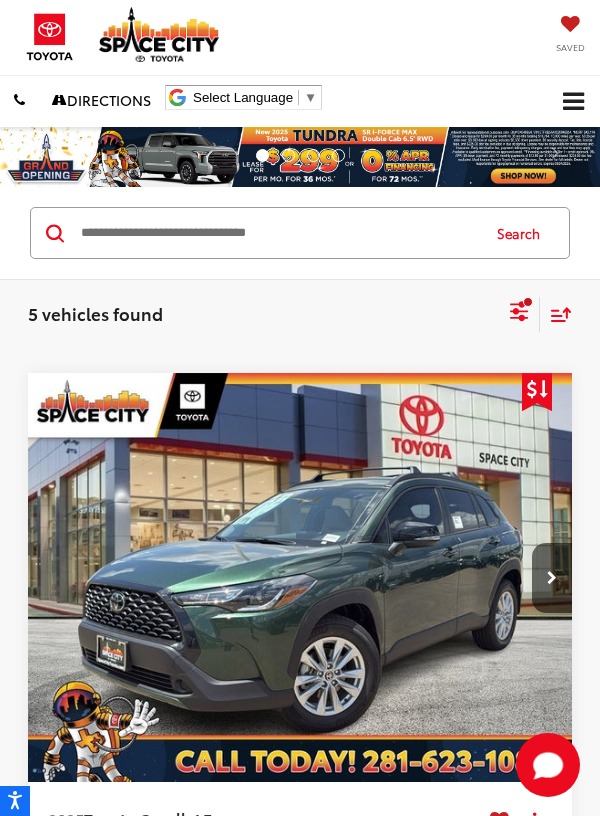 scroll, scrollTop: 282, scrollLeft: 0, axis: vertical 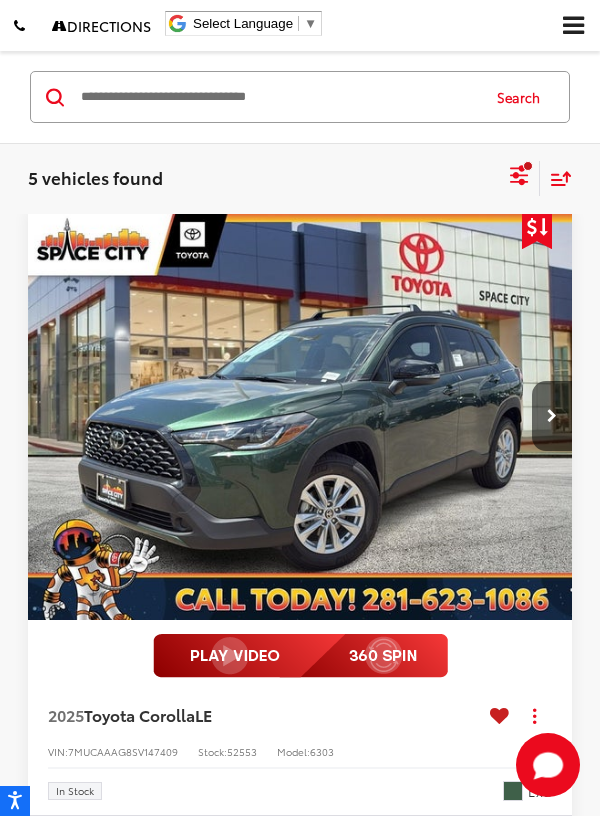 click at bounding box center [300, 416] 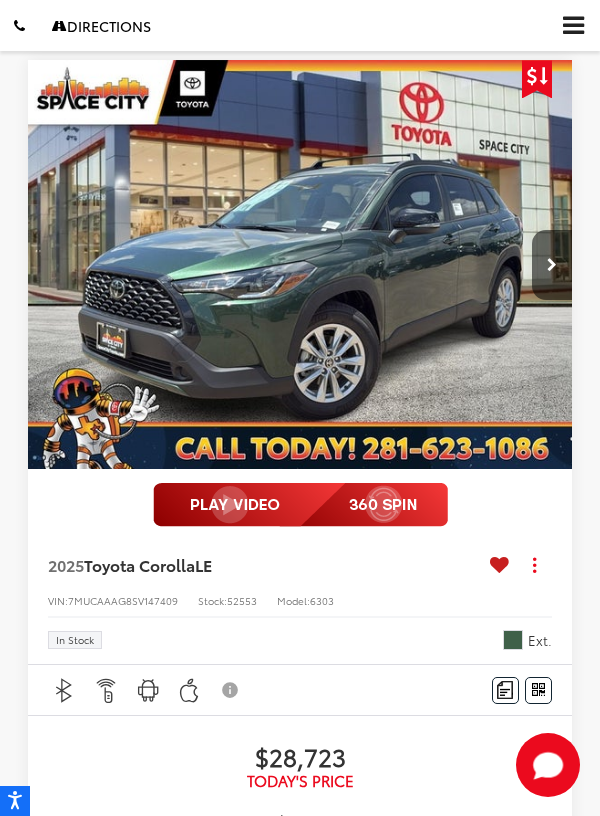 scroll, scrollTop: 0, scrollLeft: 0, axis: both 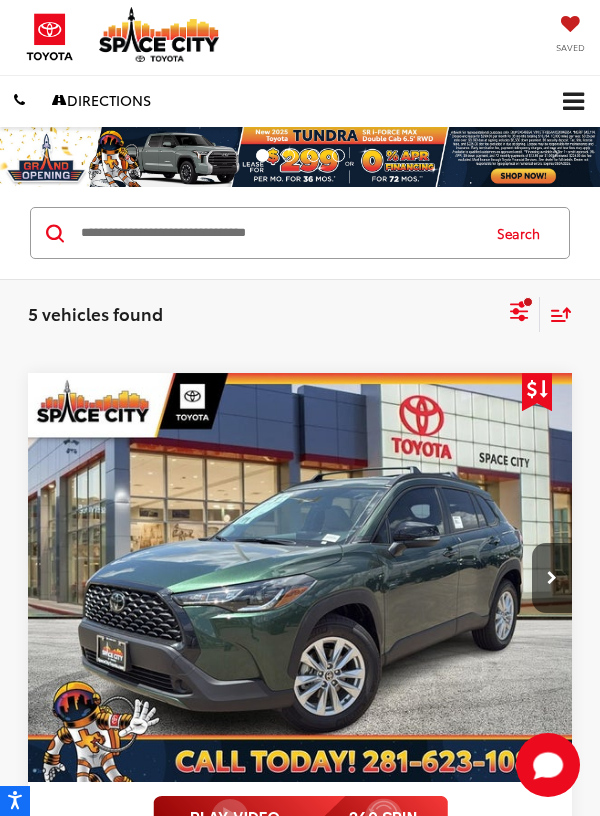 click 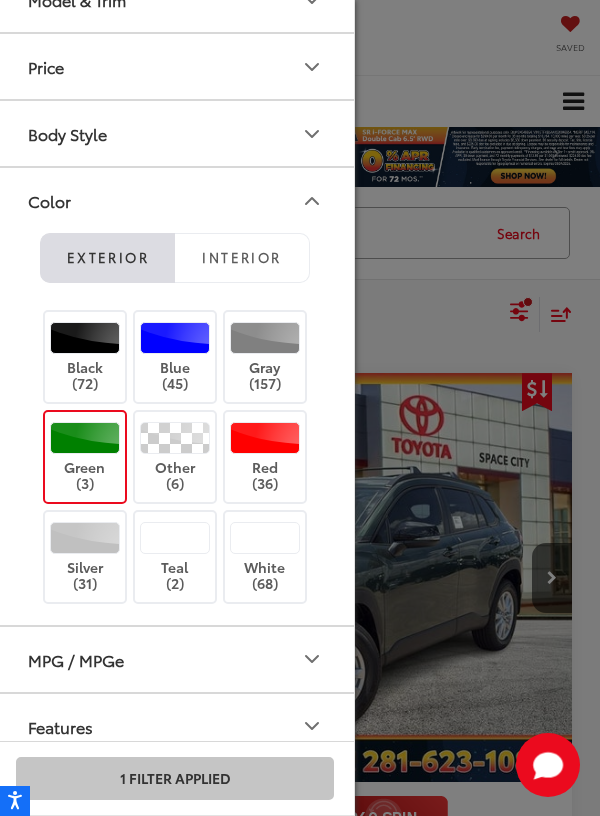 click on "Green   (3)" at bounding box center [85, 457] 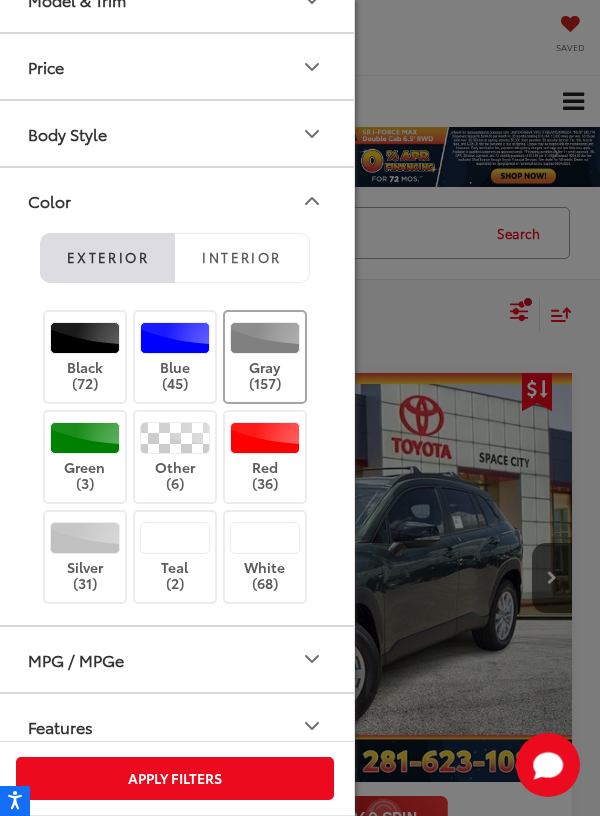 click on "Gray   (157)" at bounding box center (265, 357) 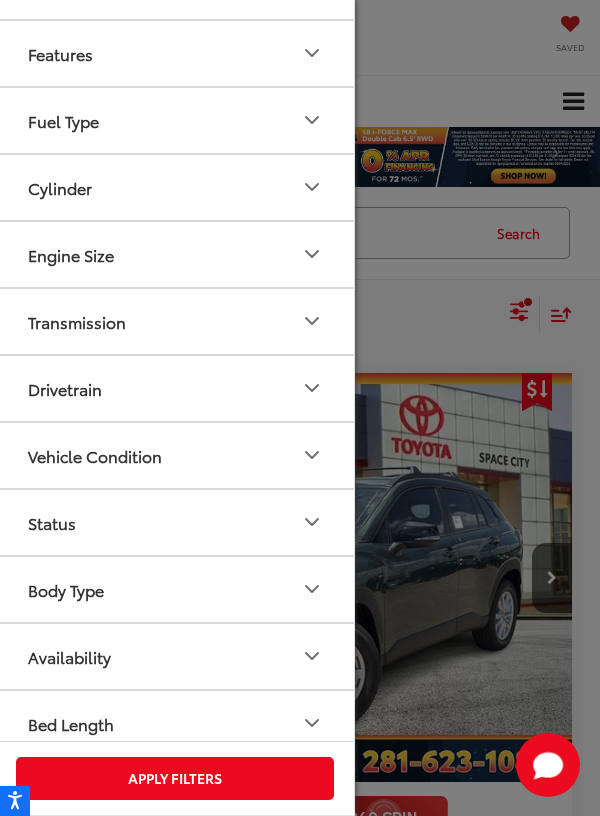scroll, scrollTop: 1038, scrollLeft: 0, axis: vertical 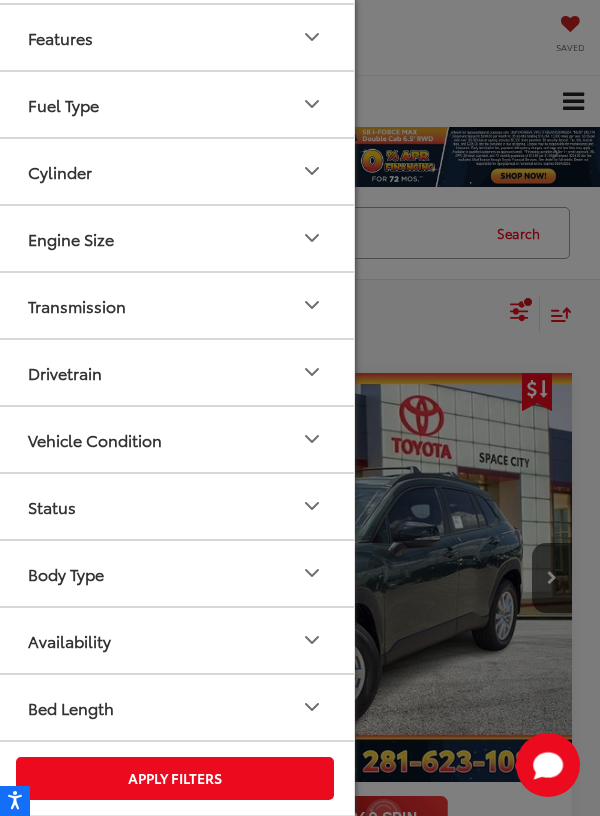 click 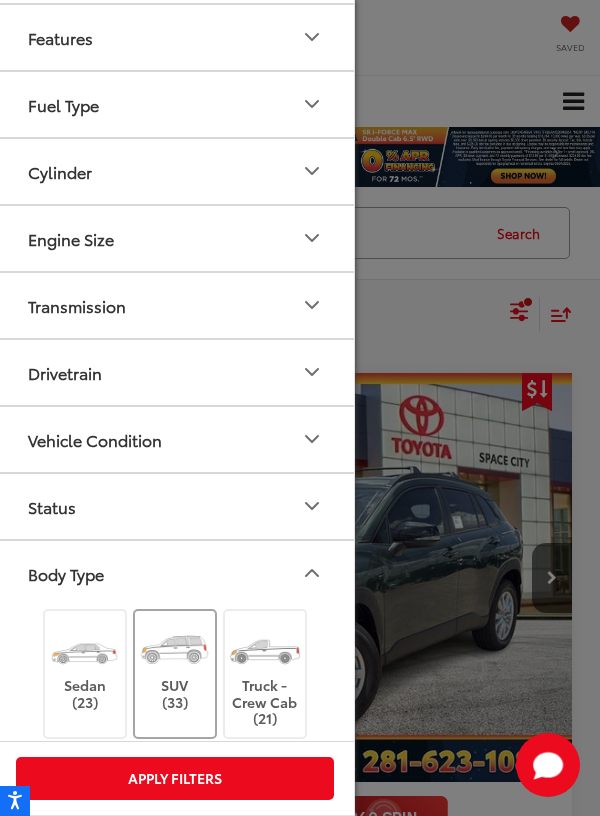 click on "SUV   (33)" at bounding box center [175, 666] 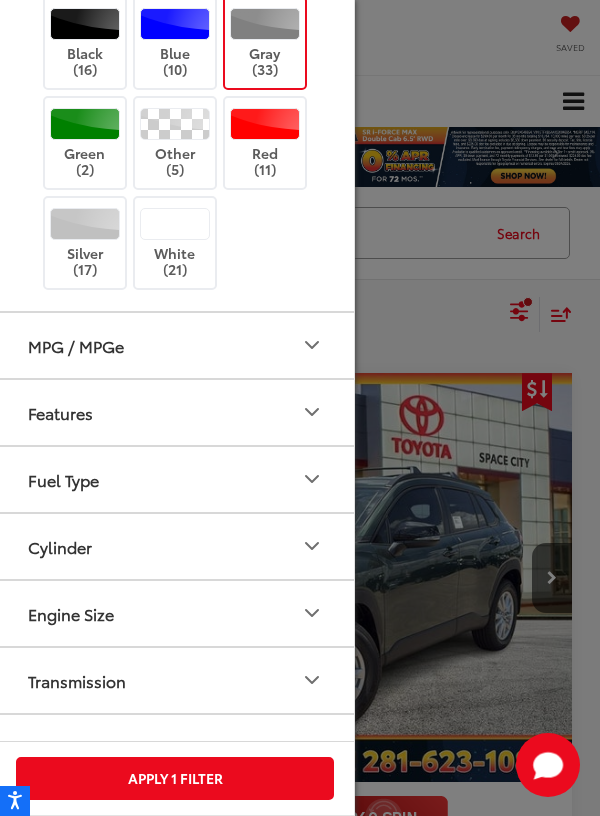 scroll, scrollTop: 663, scrollLeft: 0, axis: vertical 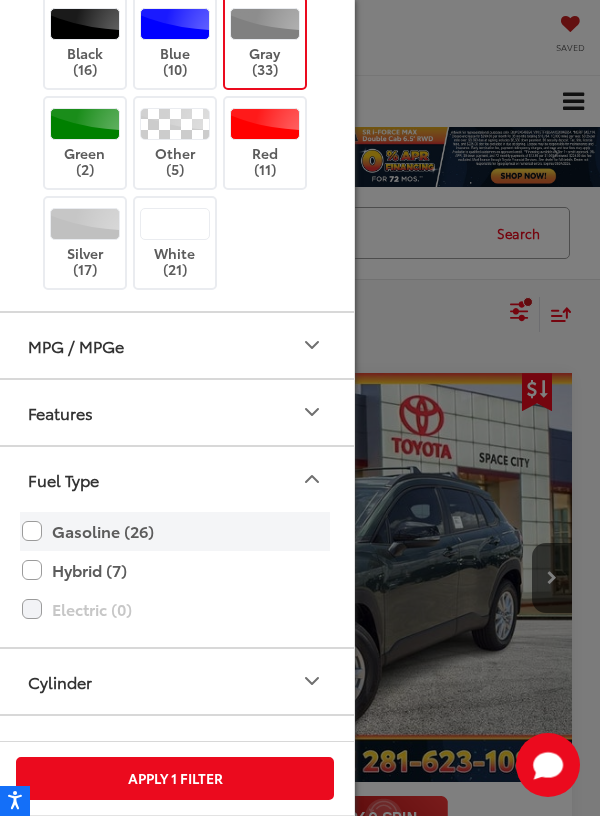 click on "Gasoline (26)" at bounding box center (175, 531) 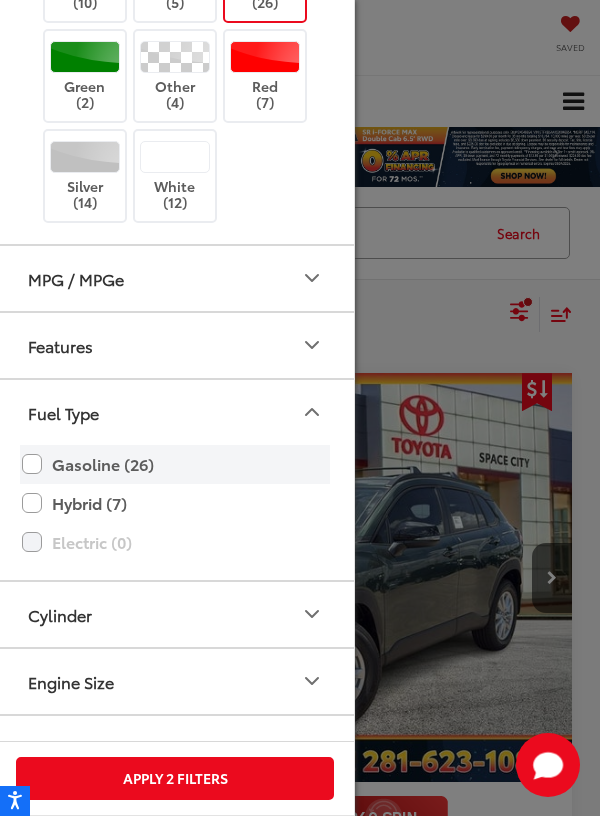 scroll, scrollTop: 596, scrollLeft: 0, axis: vertical 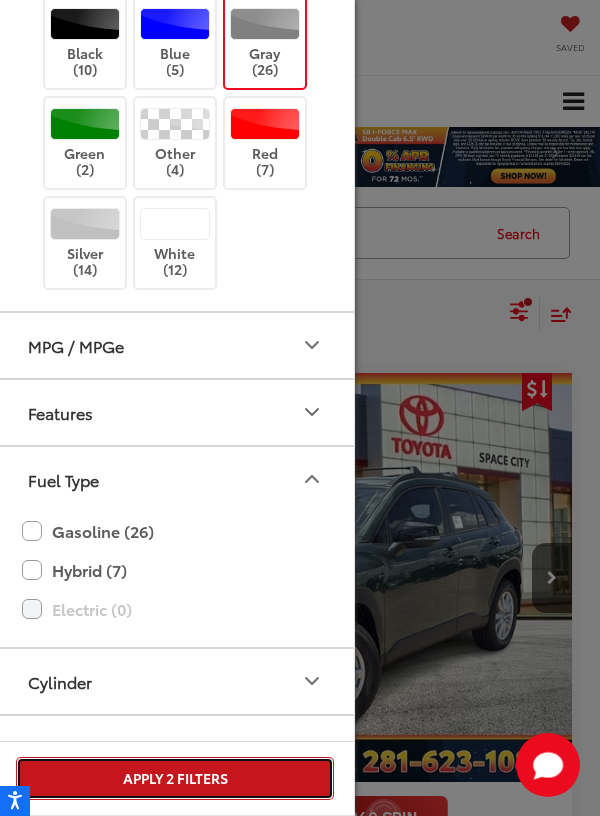 click on "Apply 2 Filters" at bounding box center (175, 778) 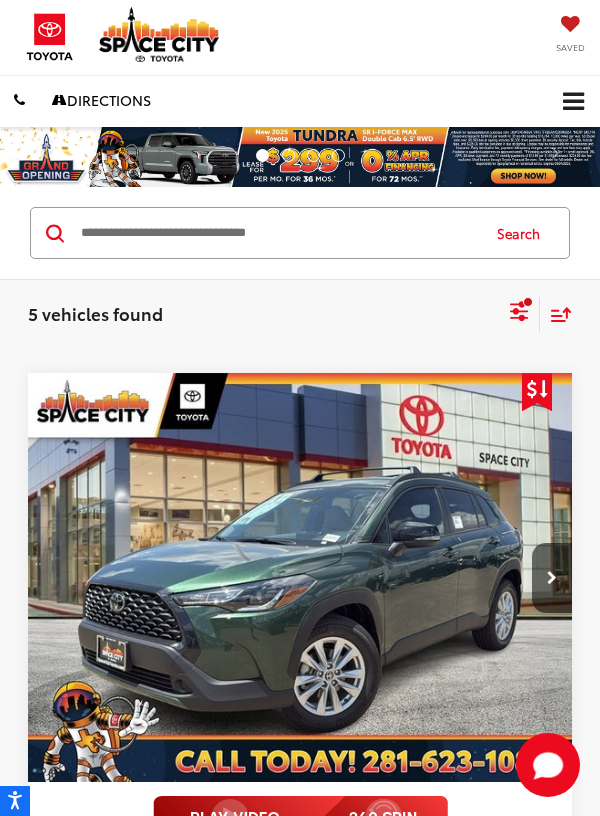 scroll, scrollTop: 596, scrollLeft: 0, axis: vertical 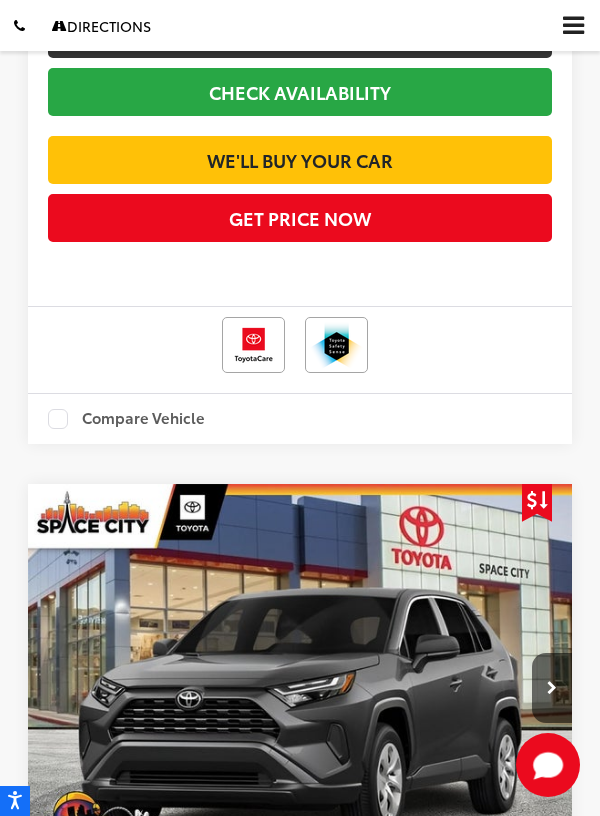 click at bounding box center [300, 689] 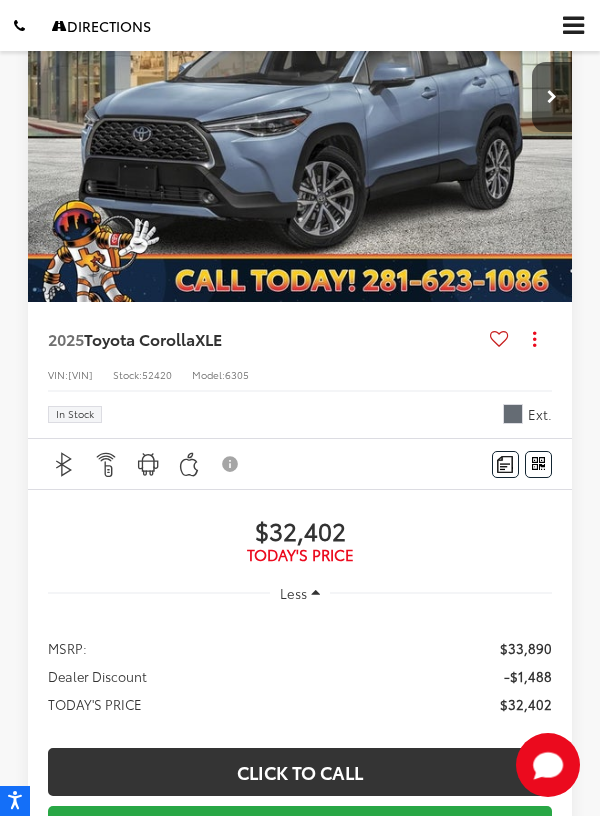scroll, scrollTop: 5661, scrollLeft: 0, axis: vertical 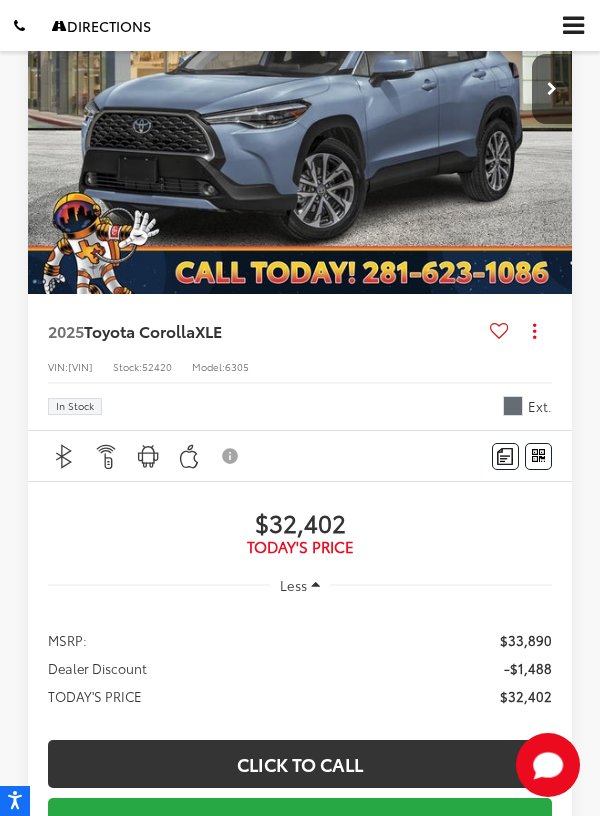 click at bounding box center (513, 406) 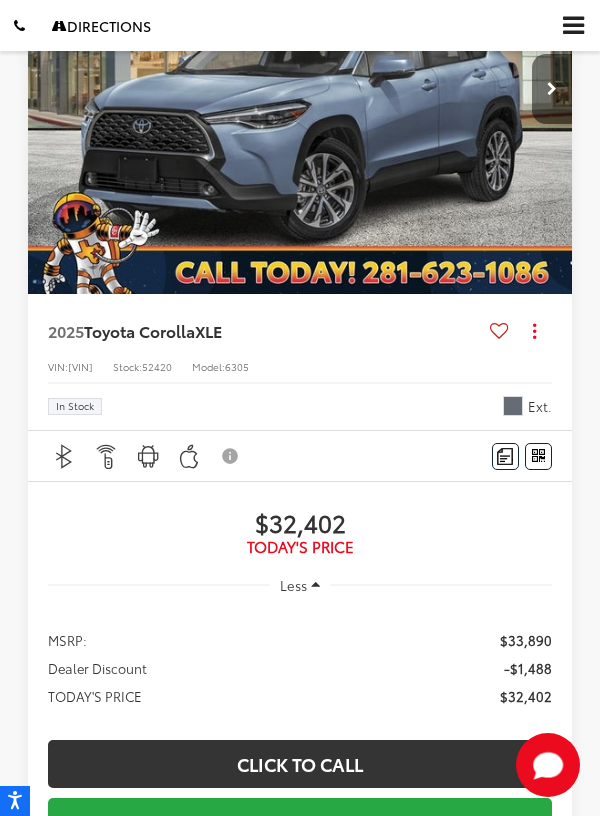 click at bounding box center [552, 89] 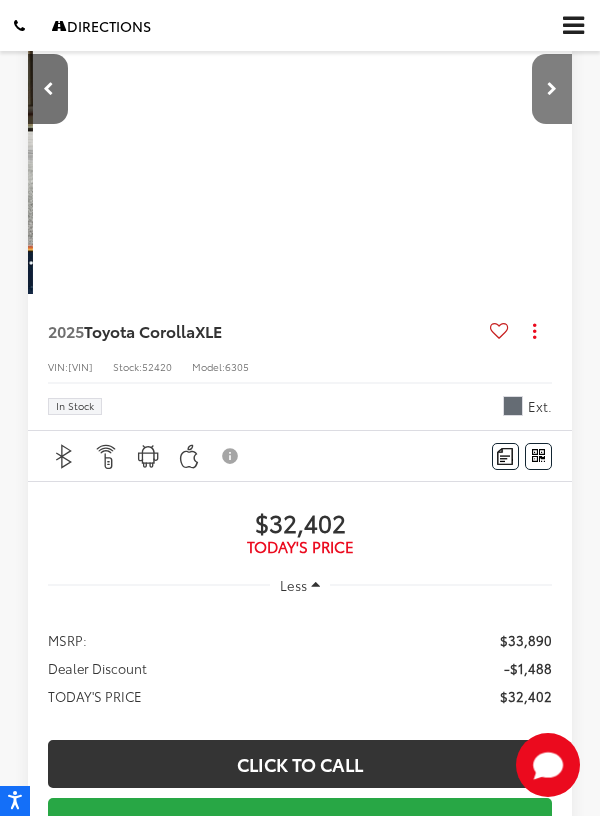 scroll, scrollTop: 0, scrollLeft: 547, axis: horizontal 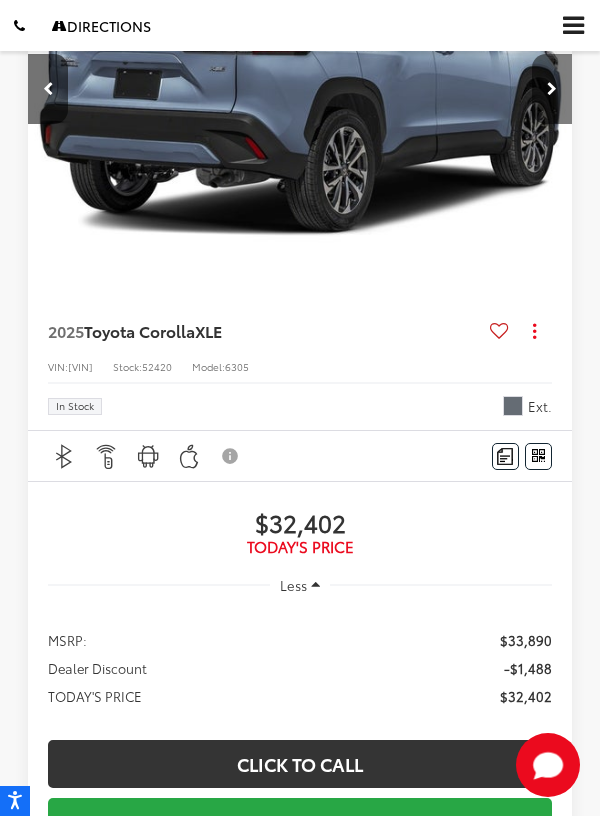 click at bounding box center (552, 89) 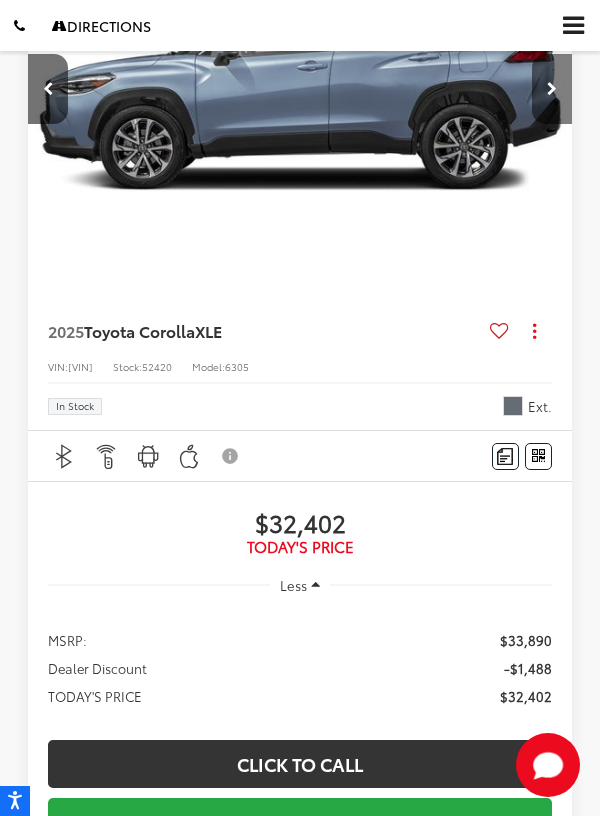 click at bounding box center [552, 89] 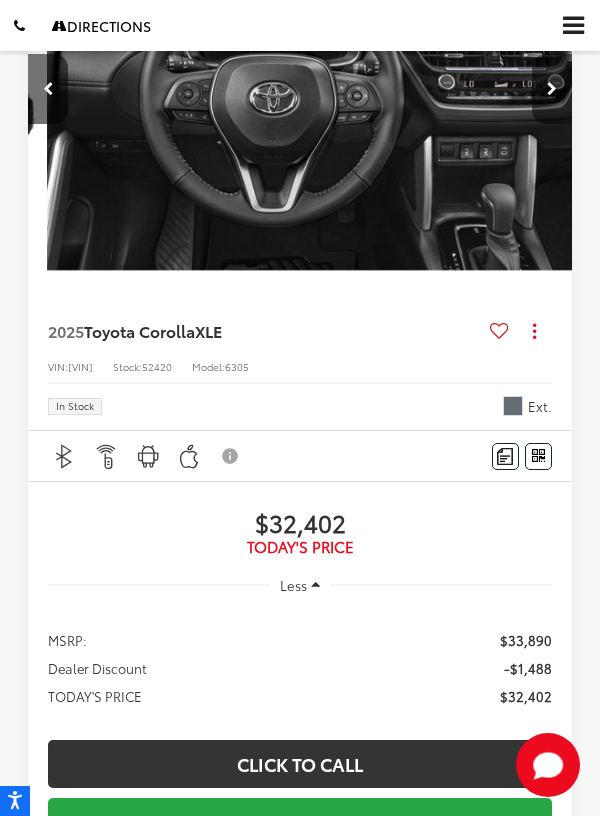 scroll, scrollTop: 0, scrollLeft: 1641, axis: horizontal 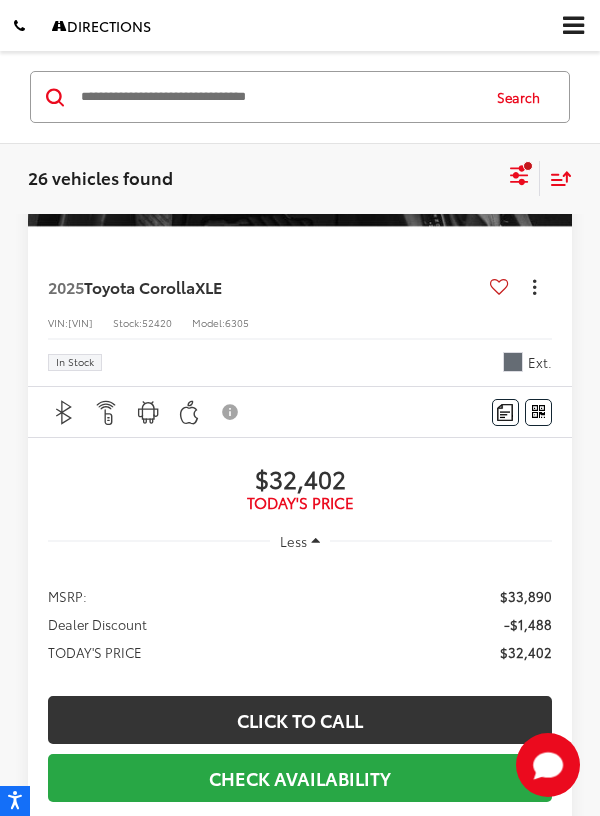 click at bounding box center (534, 287) 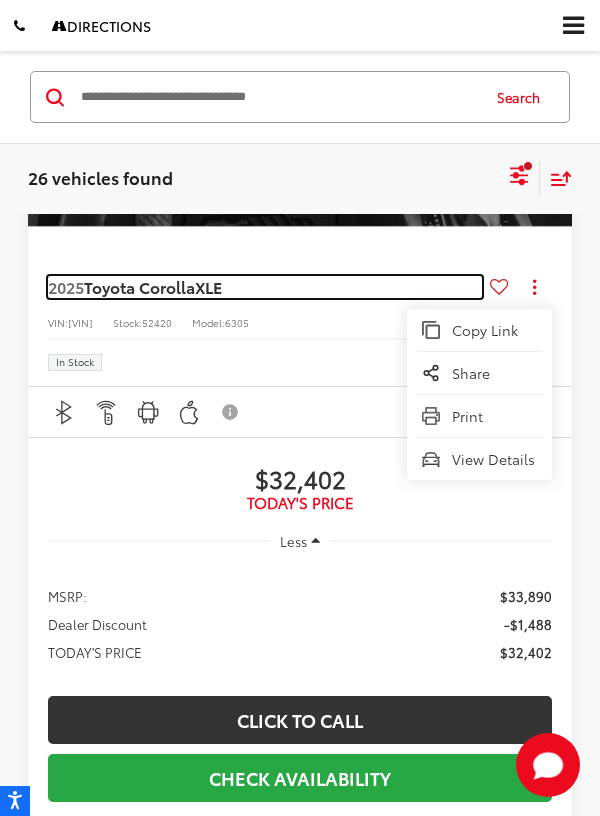 click on "2025  Toyota Corolla  XLE" at bounding box center (265, 287) 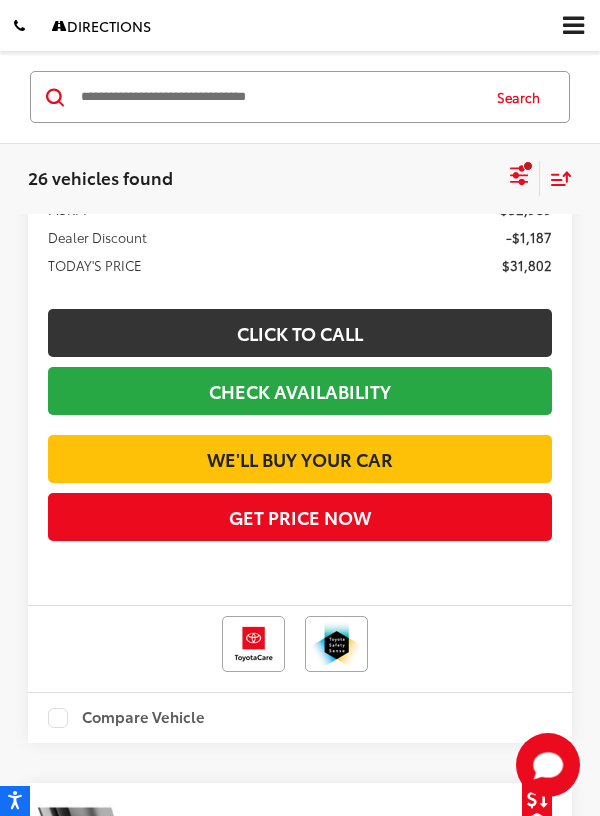 scroll, scrollTop: 4904, scrollLeft: 0, axis: vertical 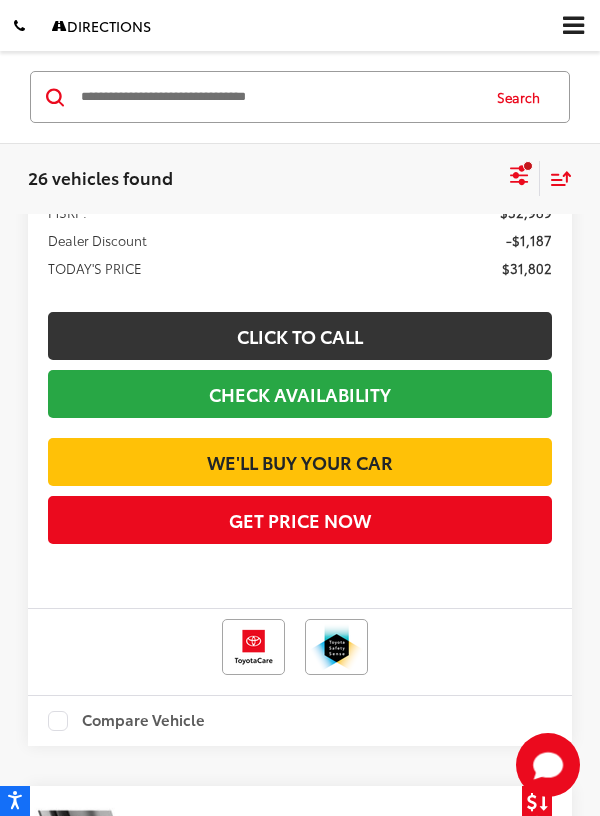 click at bounding box center (528, 165) 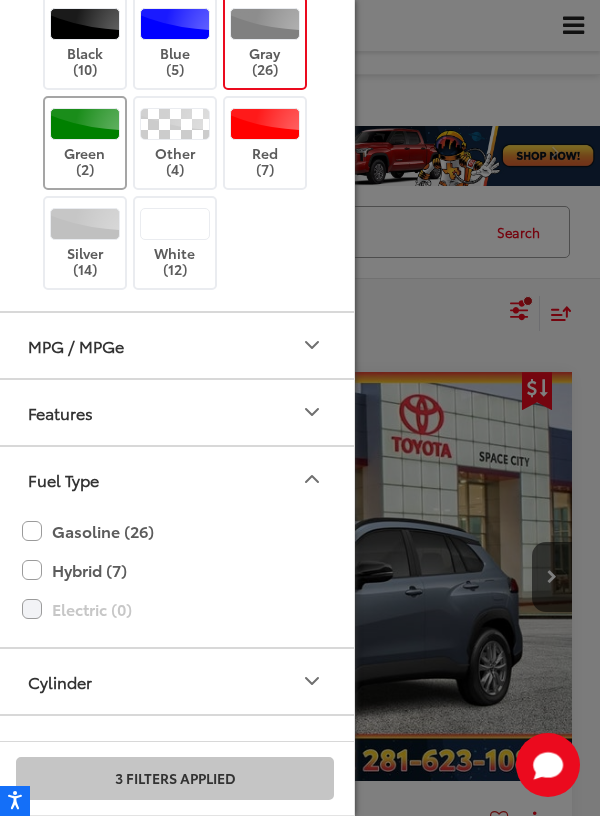 click on "Green   (2)" at bounding box center (85, 143) 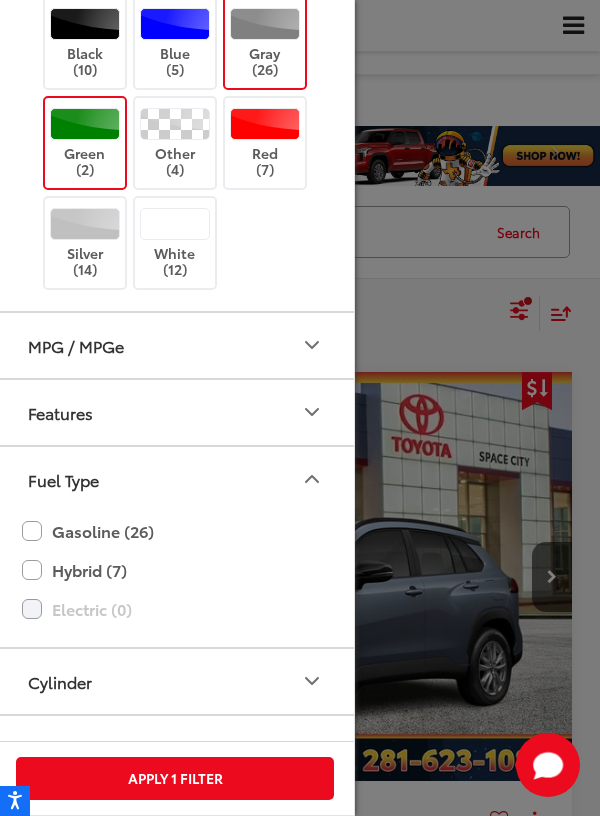 click on "Gray   (26)" at bounding box center (265, 43) 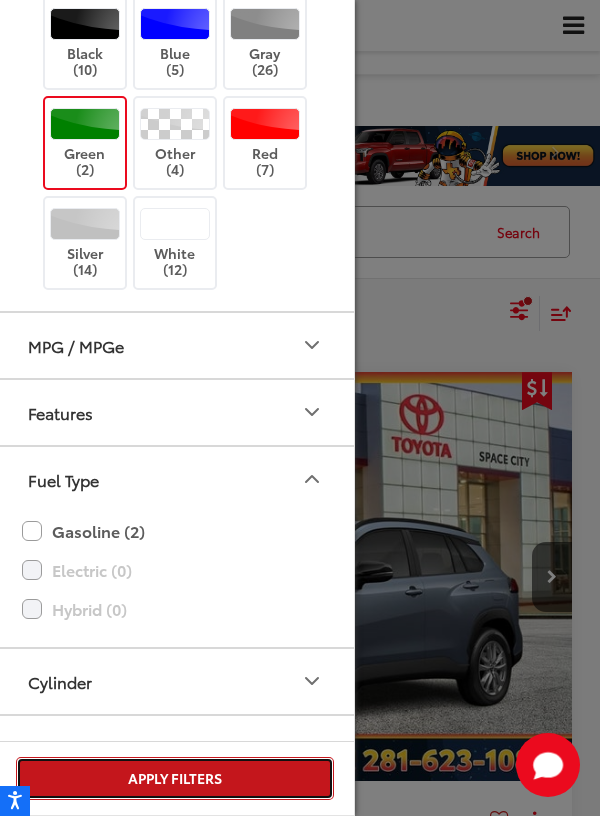 click on "Apply Filters" at bounding box center (175, 778) 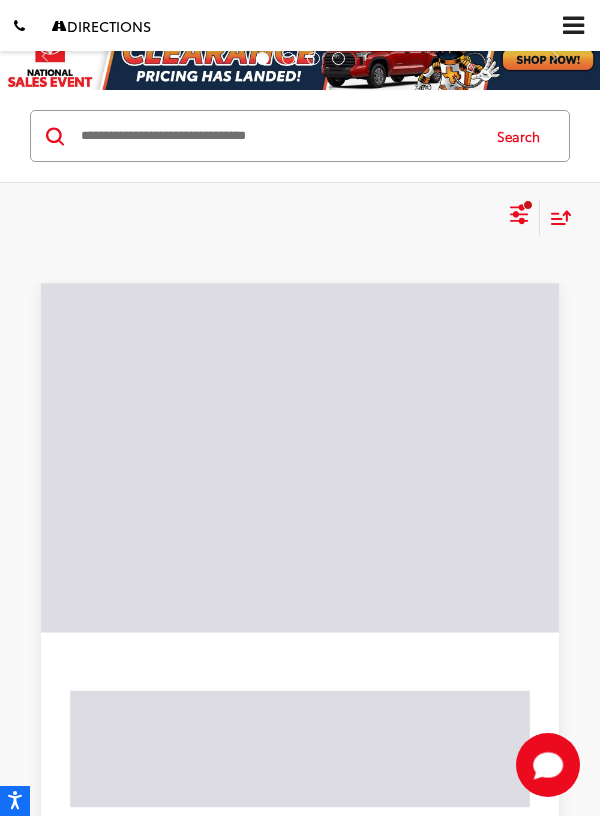 scroll, scrollTop: 596, scrollLeft: 0, axis: vertical 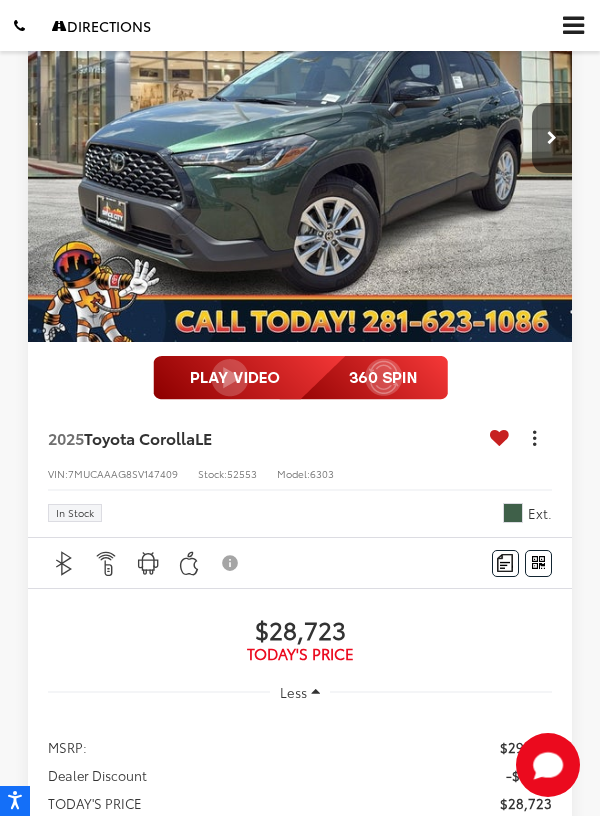 click at bounding box center [534, 444] 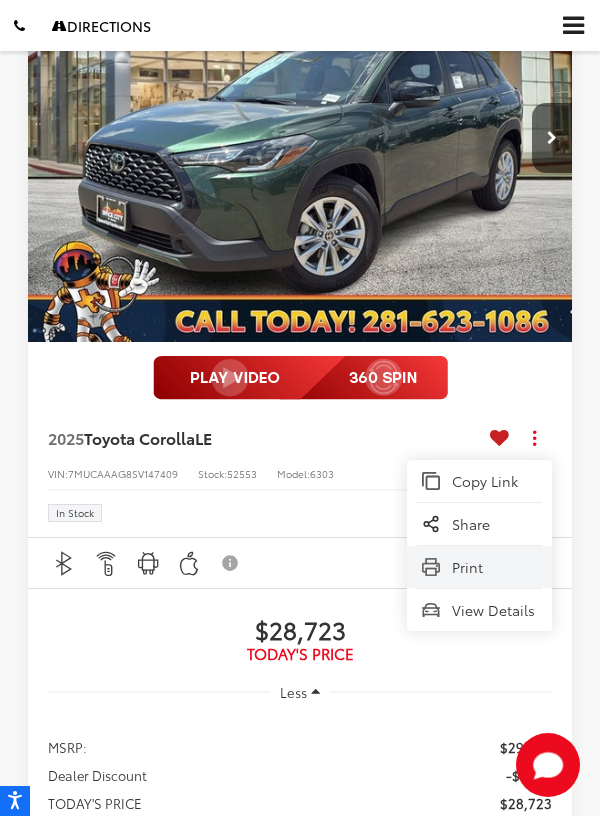 click on "Print" at bounding box center [494, 567] 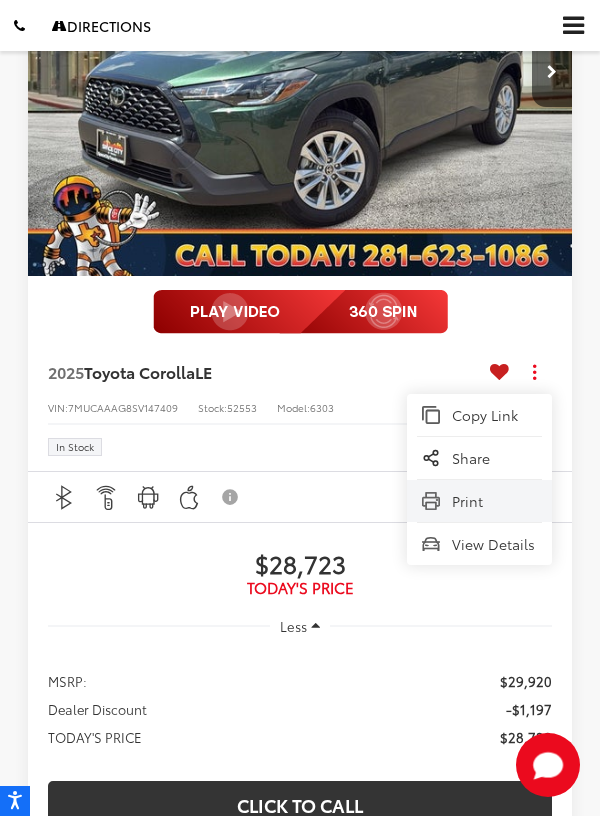 scroll, scrollTop: 391, scrollLeft: 0, axis: vertical 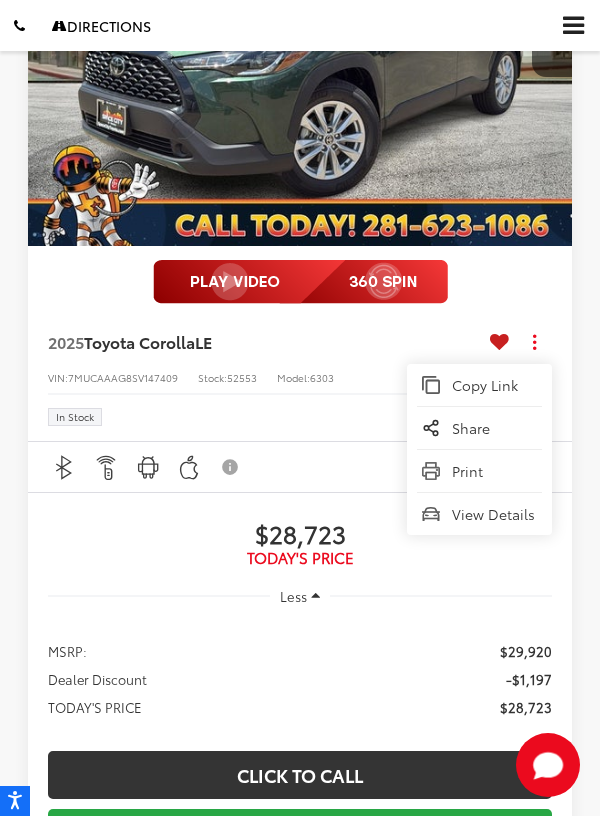 click on "Less" at bounding box center [300, 596] 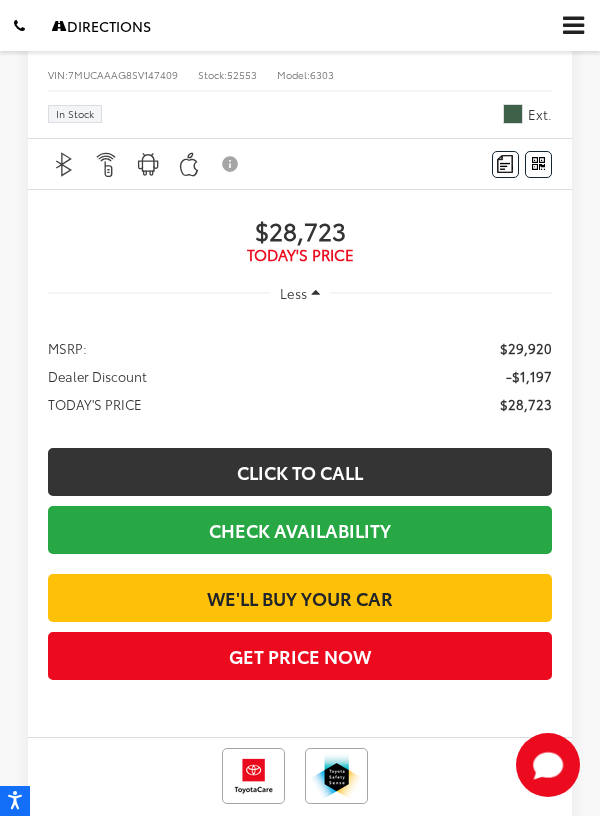scroll, scrollTop: 697, scrollLeft: 0, axis: vertical 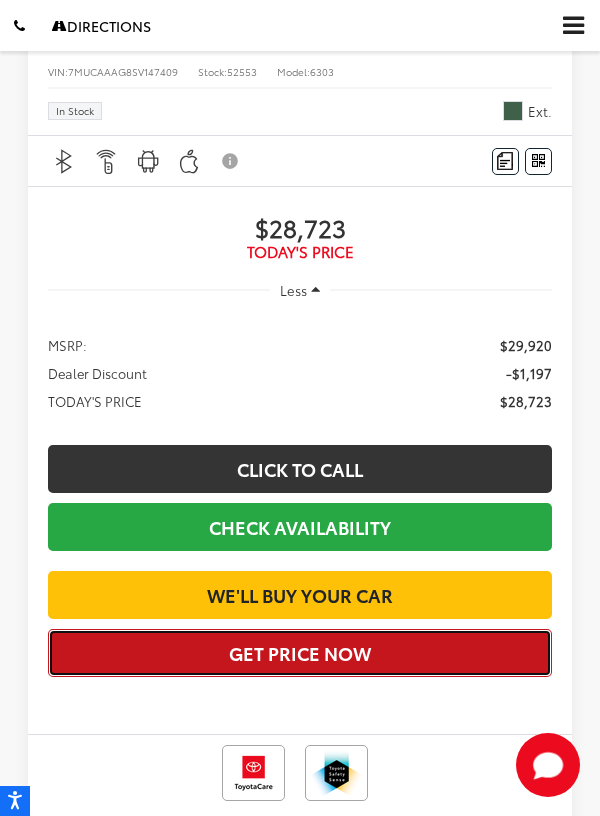 click on "Get Price Now" at bounding box center [300, 653] 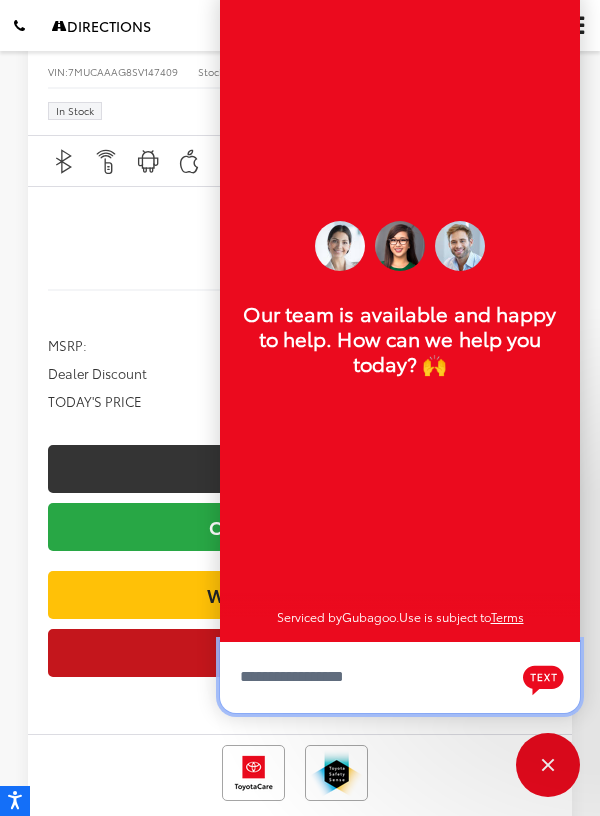 scroll, scrollTop: 24, scrollLeft: 0, axis: vertical 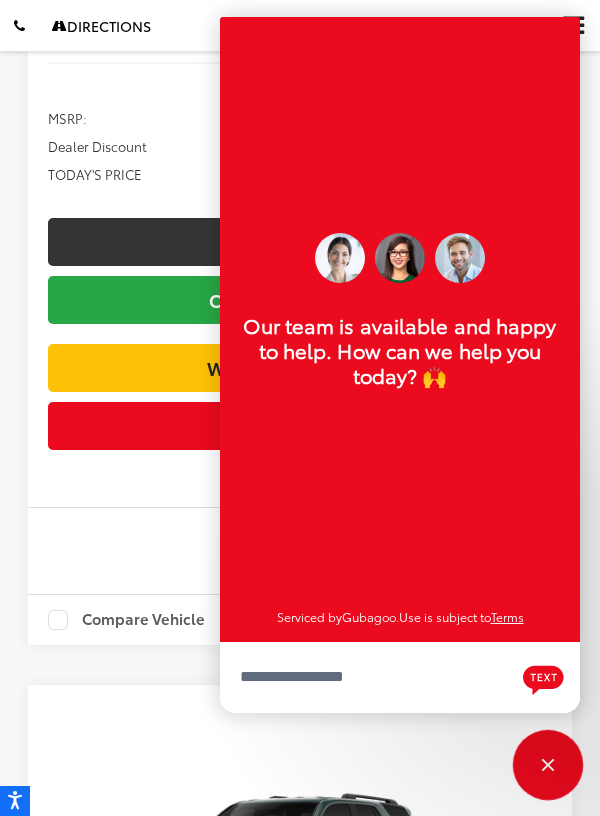 click 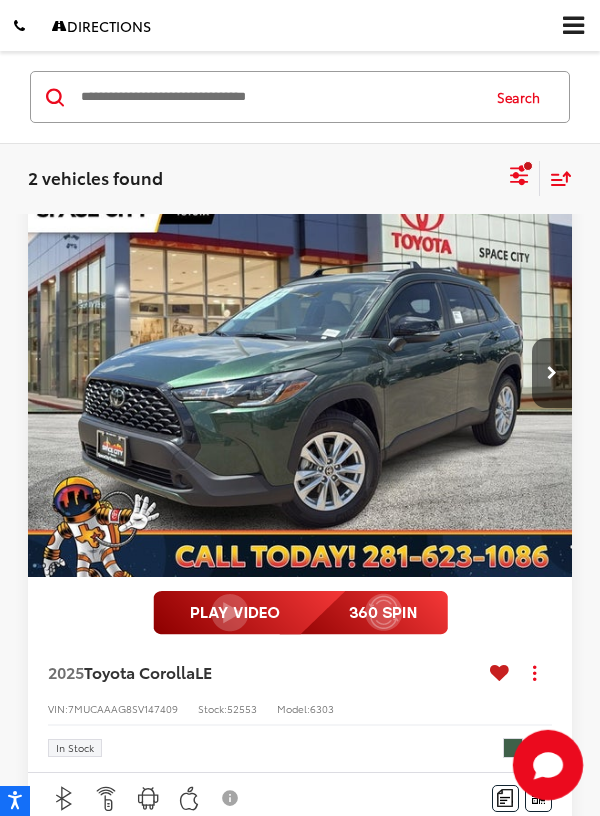 scroll, scrollTop: 0, scrollLeft: 0, axis: both 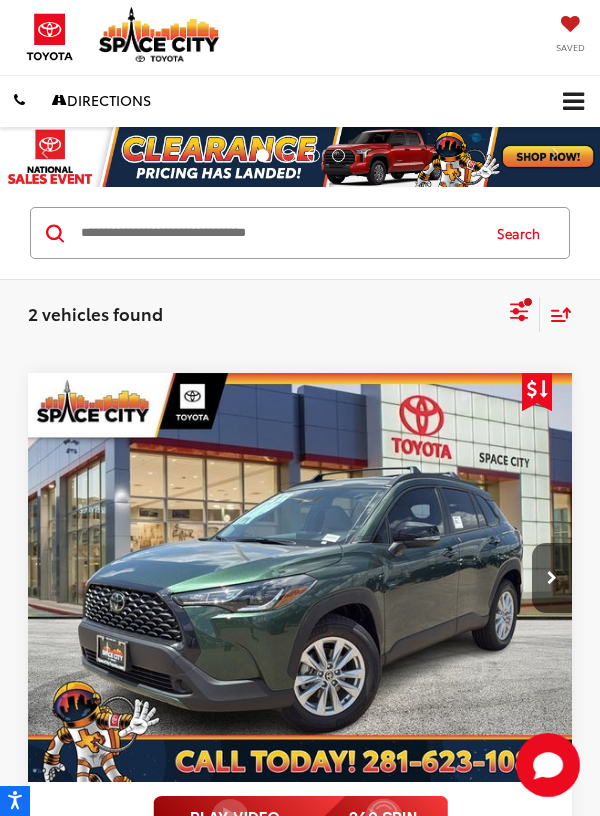 click 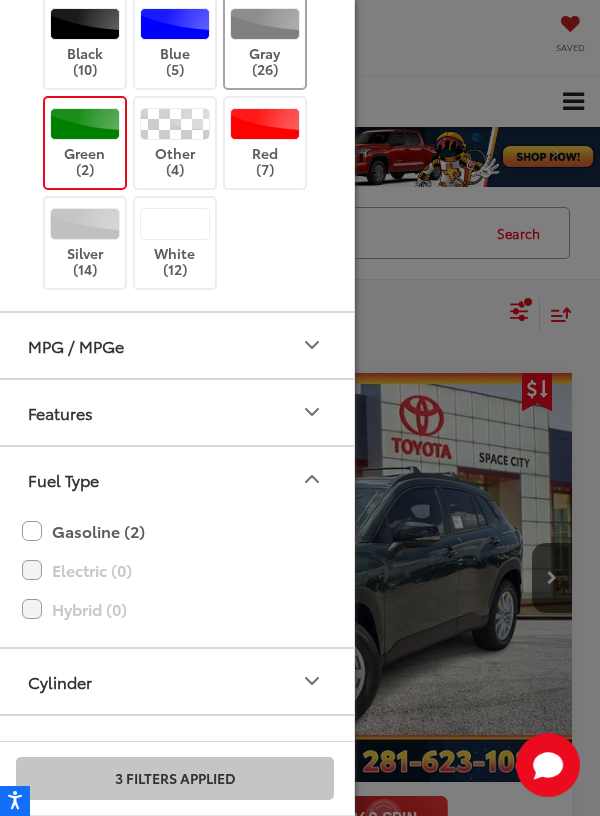 click on "Gray   (26)" at bounding box center [265, 43] 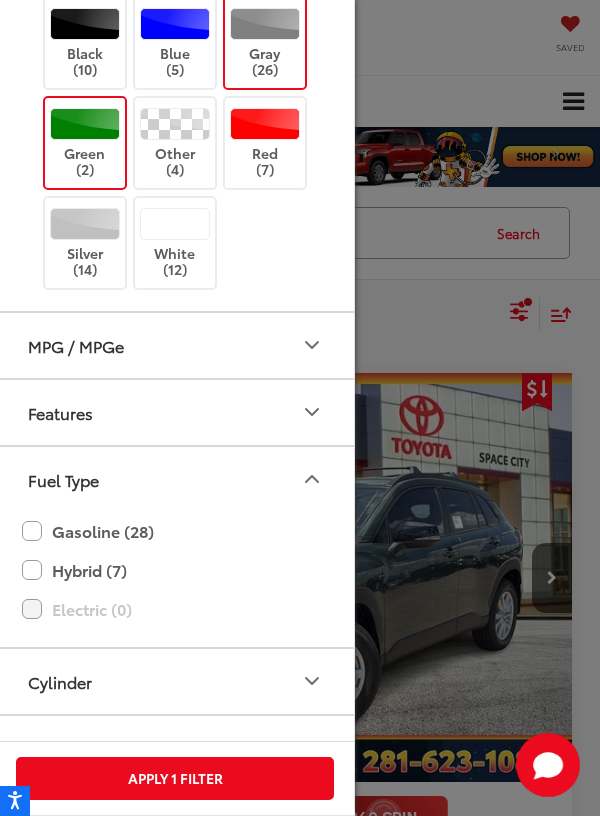click on "Green   (2)" at bounding box center (85, 143) 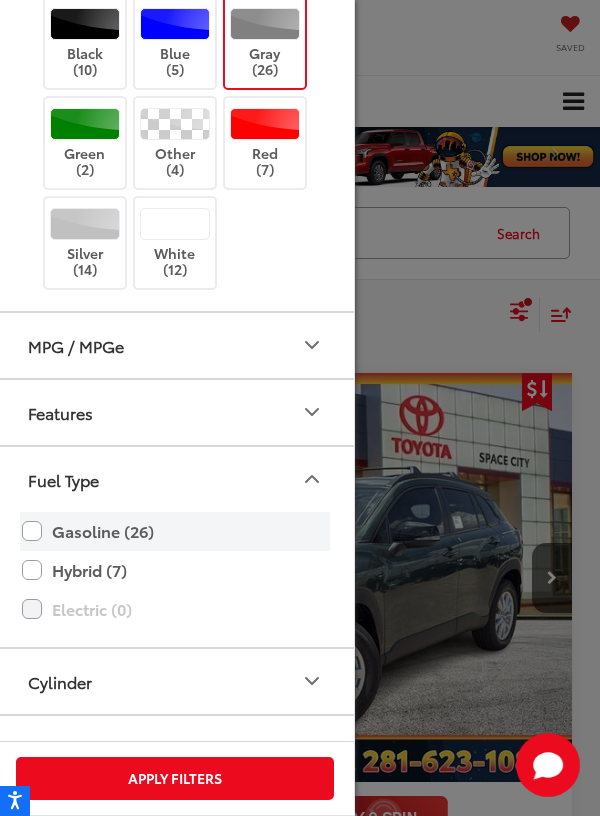 click on "Gasoline (26)" at bounding box center (175, 531) 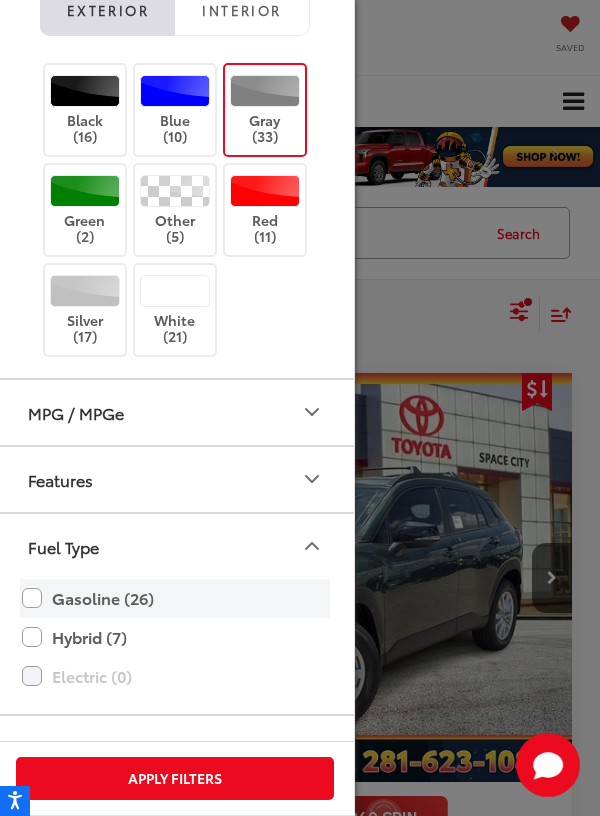 scroll, scrollTop: 663, scrollLeft: 0, axis: vertical 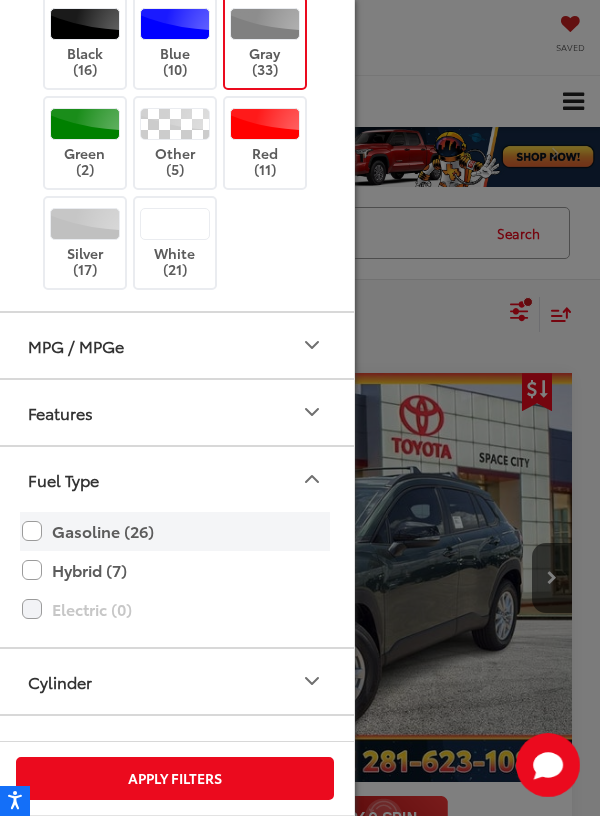 click on "Gasoline (26)" at bounding box center [175, 531] 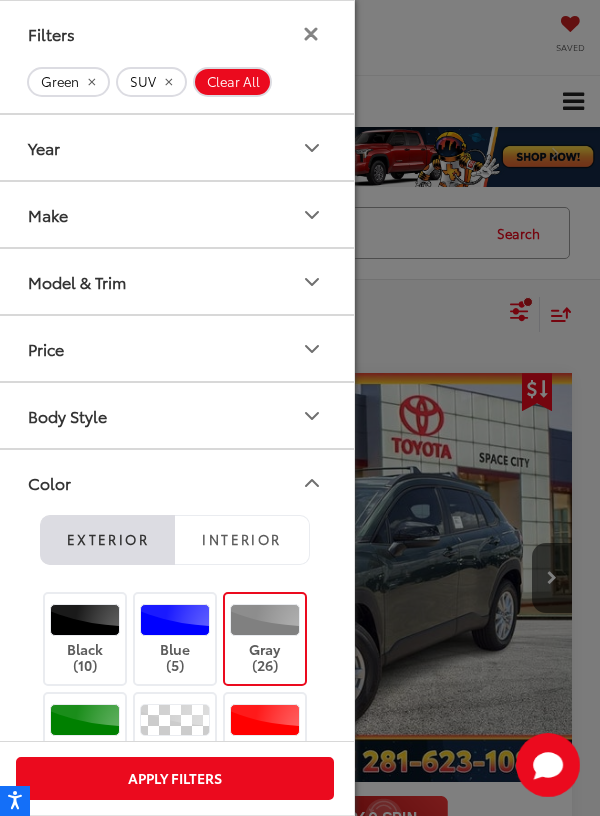 scroll, scrollTop: 1, scrollLeft: 0, axis: vertical 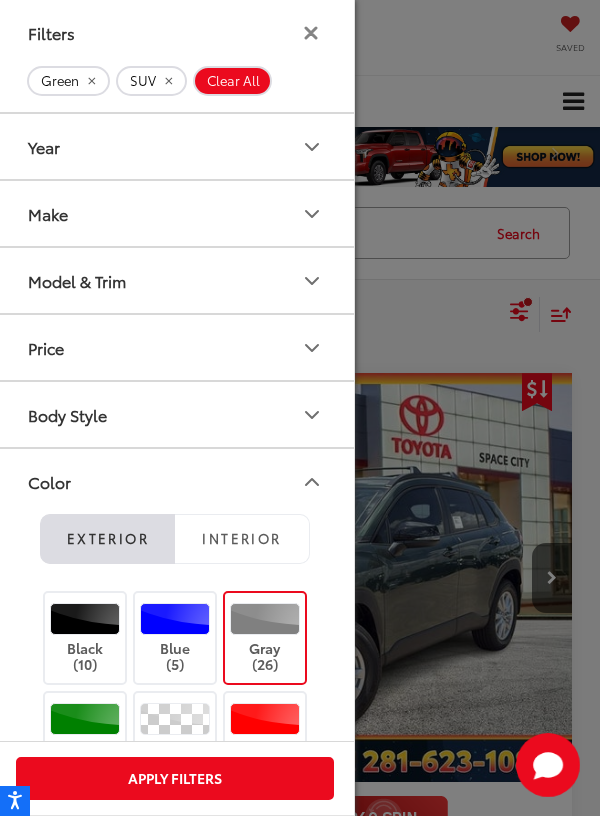 click 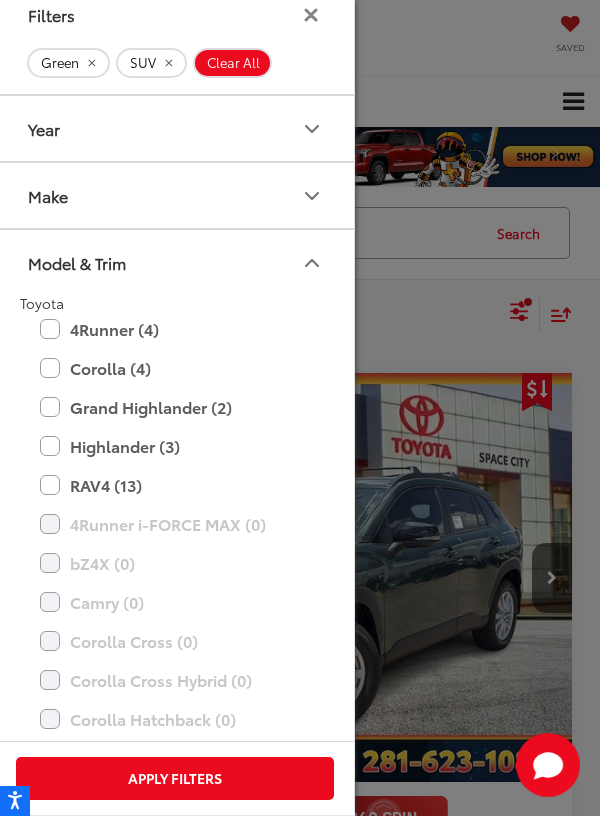 scroll, scrollTop: 16, scrollLeft: 0, axis: vertical 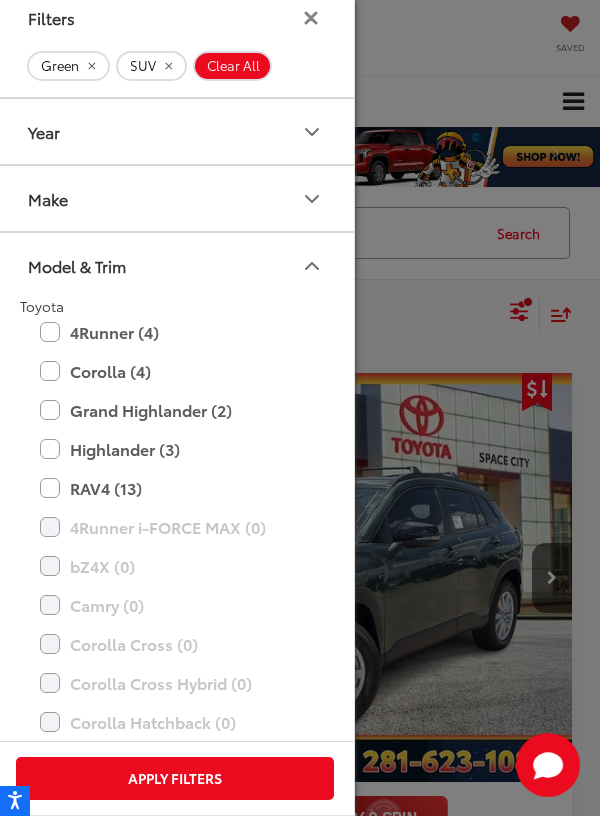 click 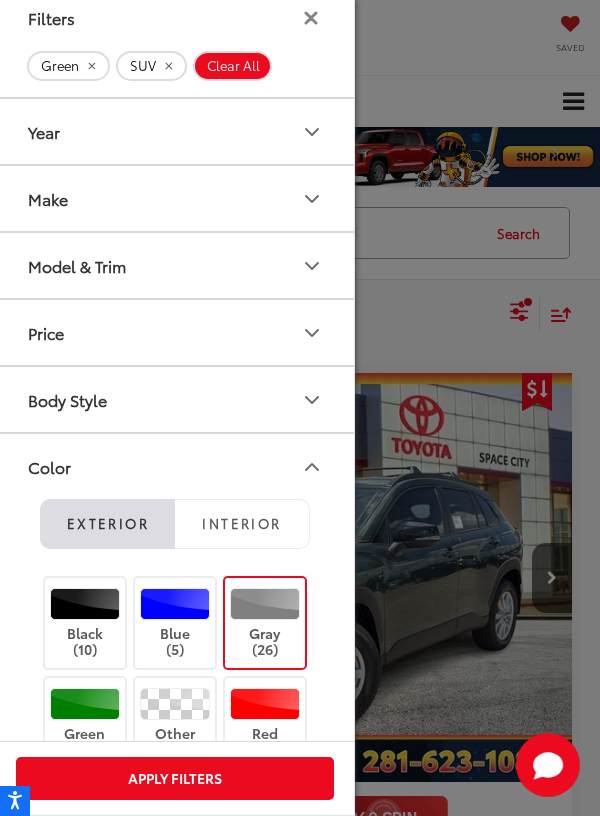 click 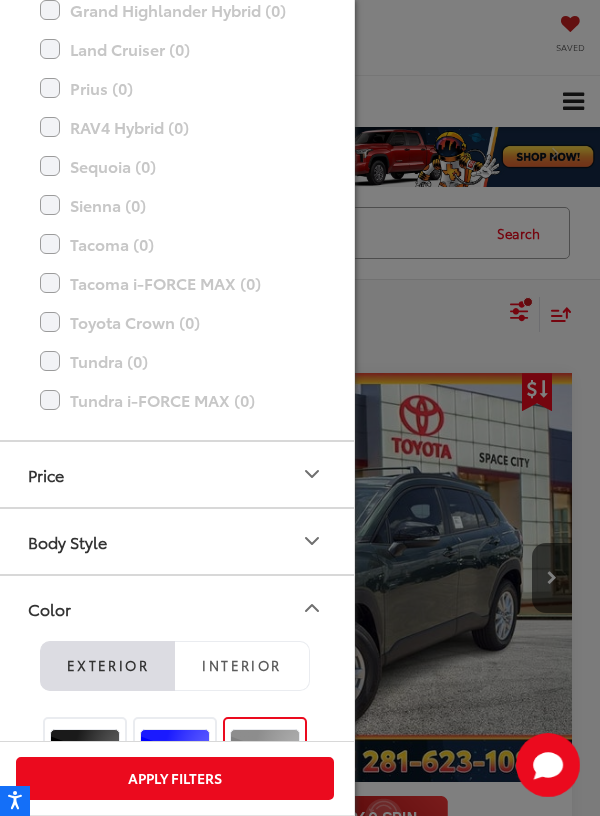 scroll, scrollTop: 885, scrollLeft: 0, axis: vertical 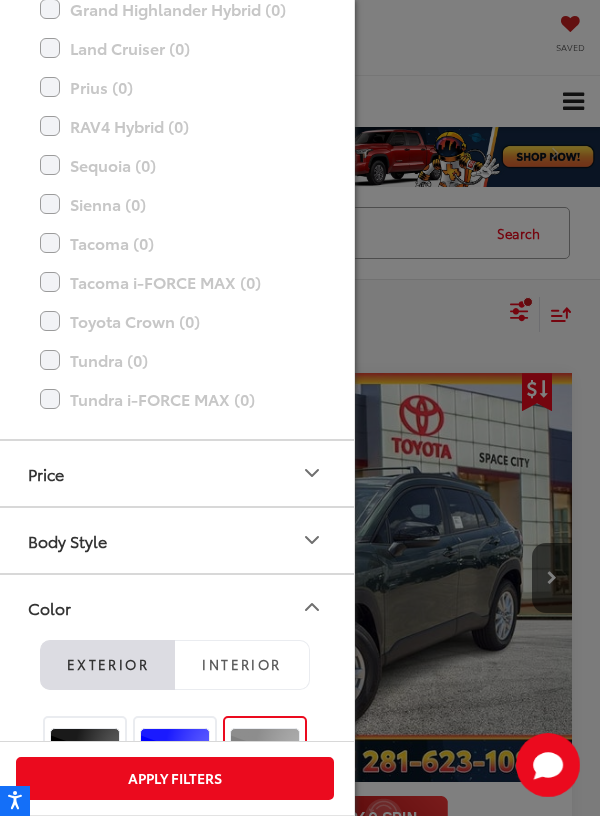 click 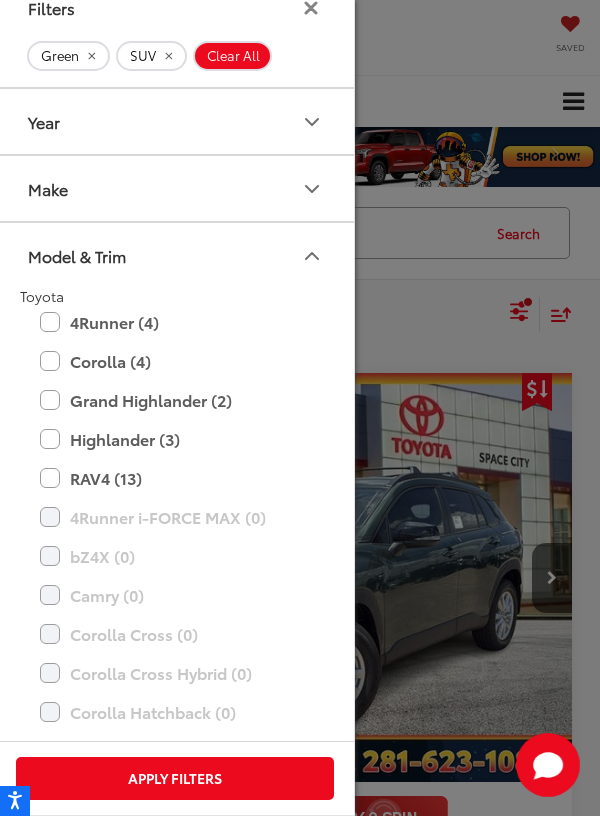 scroll, scrollTop: 0, scrollLeft: 0, axis: both 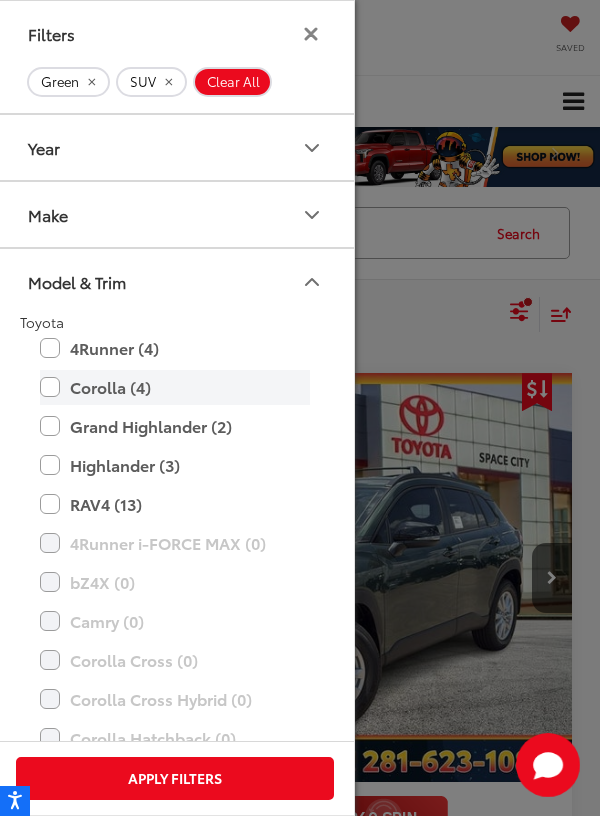 click on "Corolla (4)" at bounding box center [175, 387] 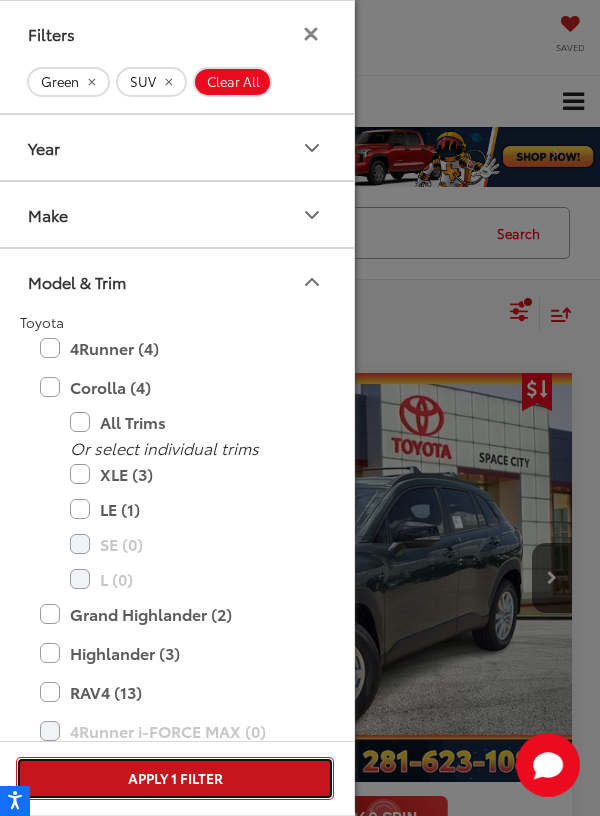 click on "Apply 1 Filter" at bounding box center (175, 778) 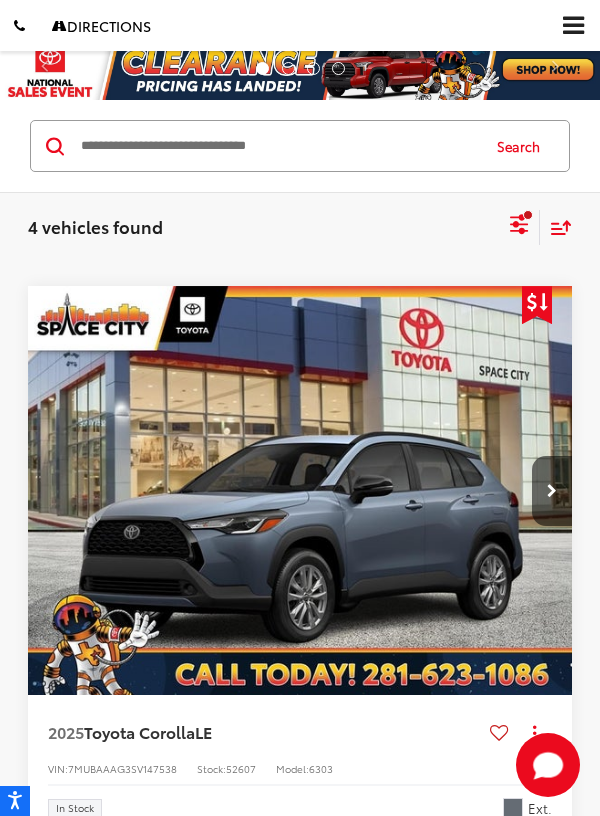 scroll, scrollTop: 157, scrollLeft: 0, axis: vertical 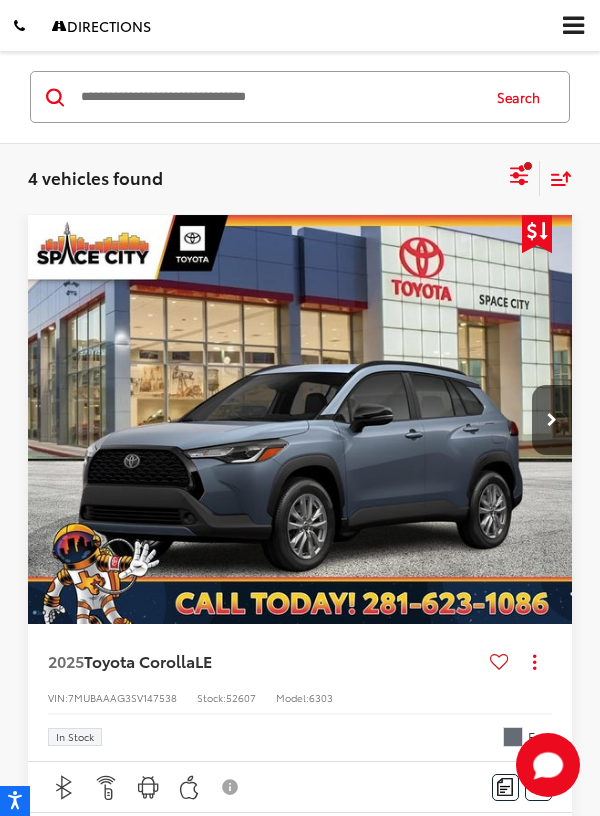 click on "Ext." at bounding box center [527, 737] 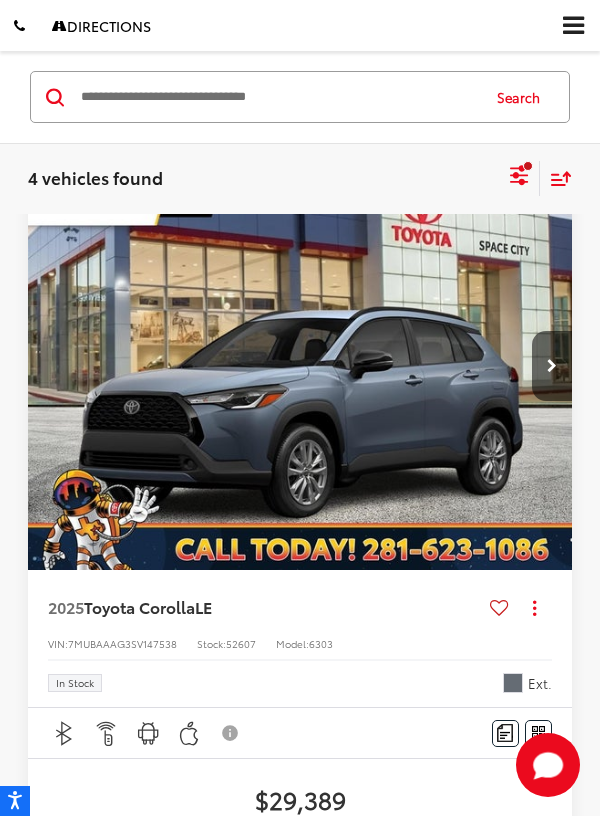 scroll, scrollTop: 159, scrollLeft: 0, axis: vertical 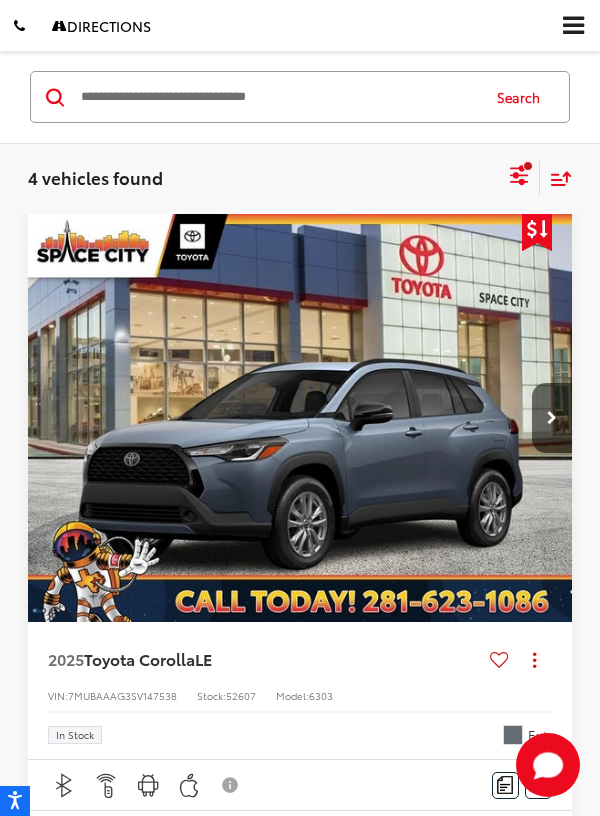 click at bounding box center (300, 418) 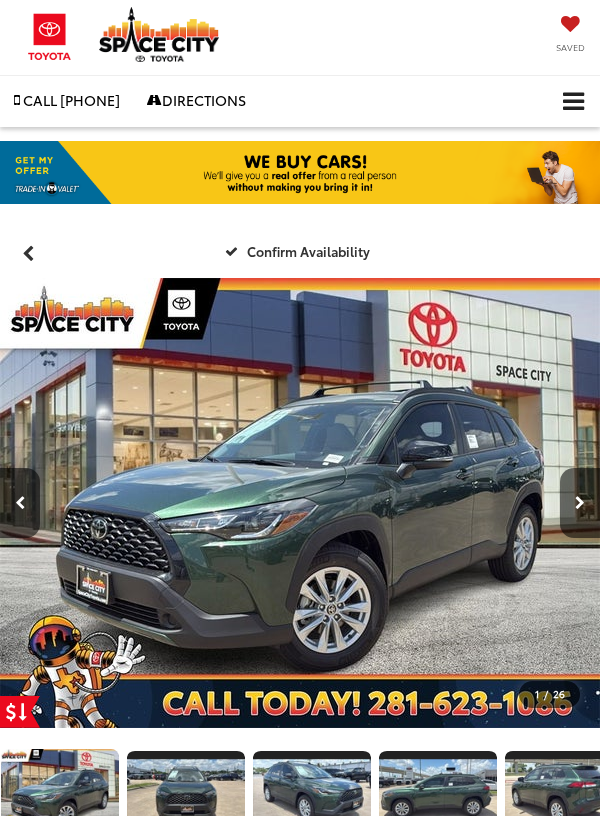 scroll, scrollTop: 0, scrollLeft: 0, axis: both 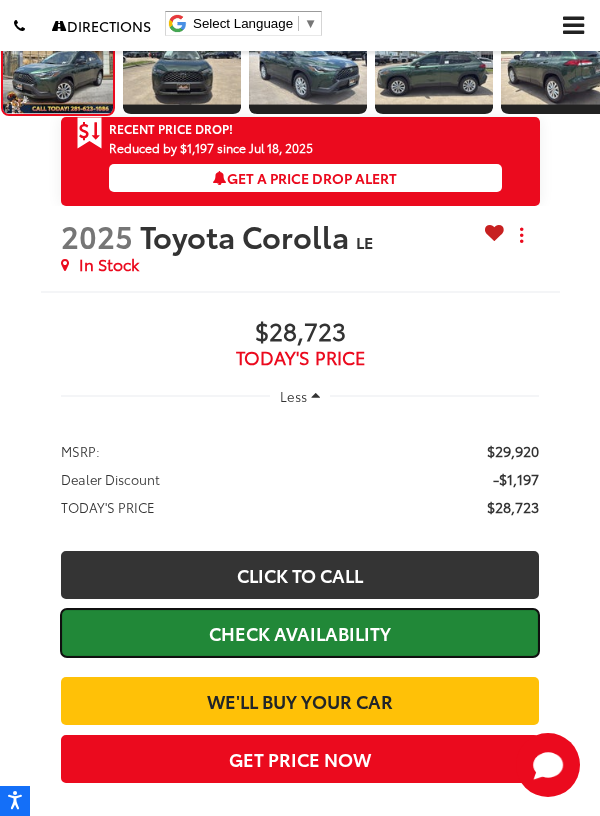 click on "Check Availability" at bounding box center [300, 633] 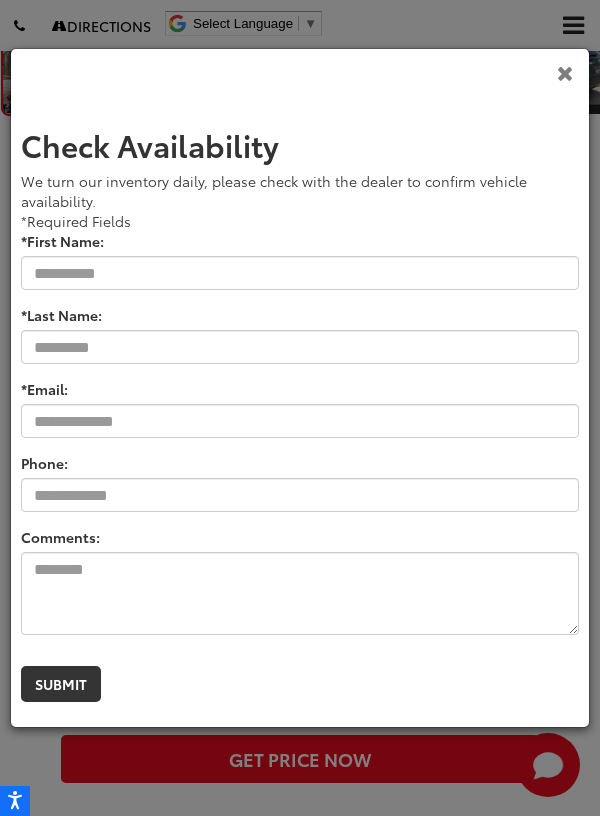 click at bounding box center (565, 72) 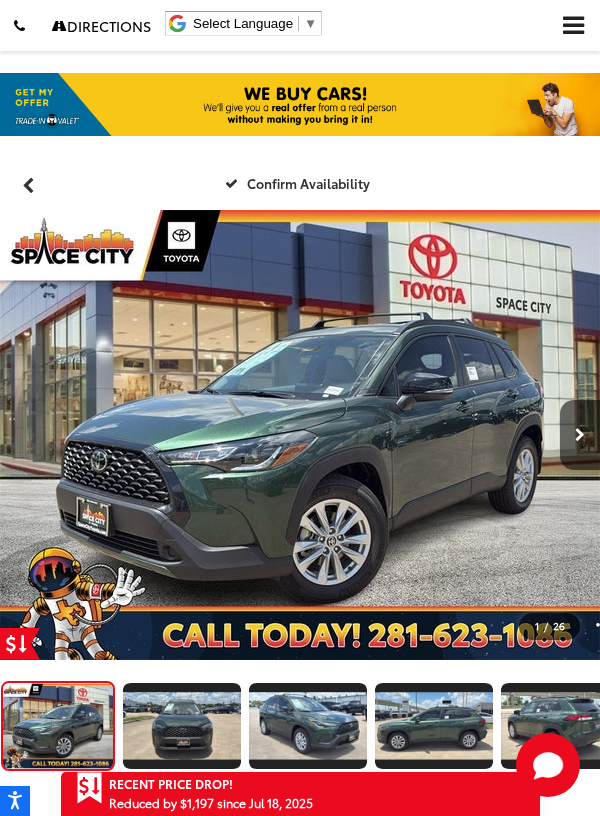scroll, scrollTop: 53, scrollLeft: 0, axis: vertical 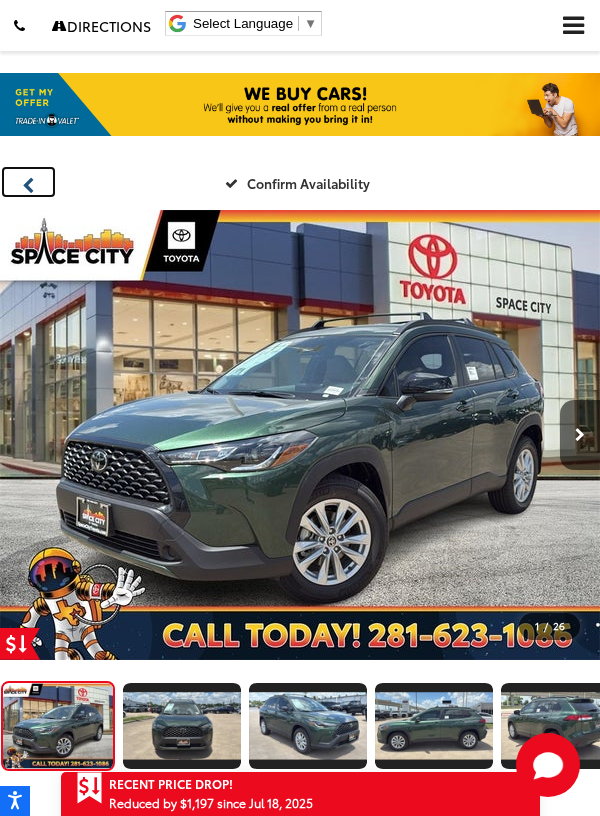click at bounding box center [28, 182] 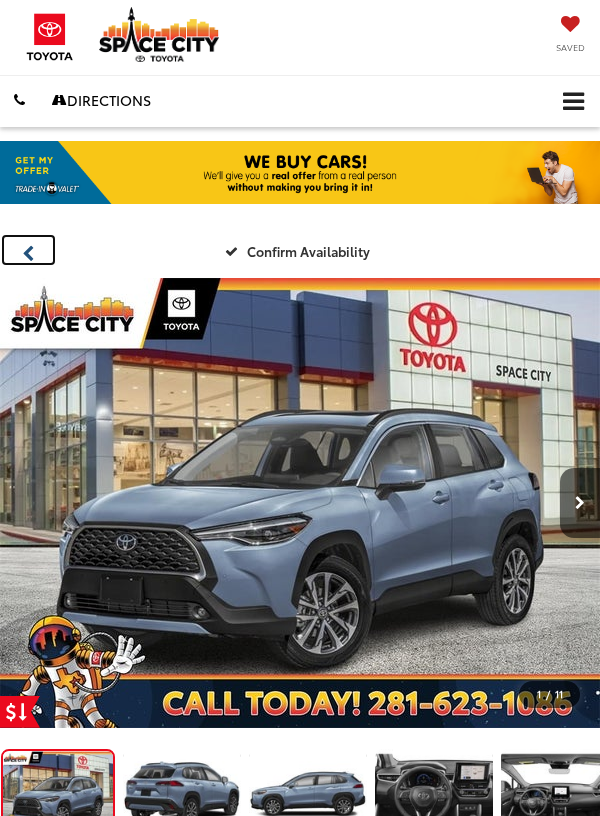 click at bounding box center [28, 250] 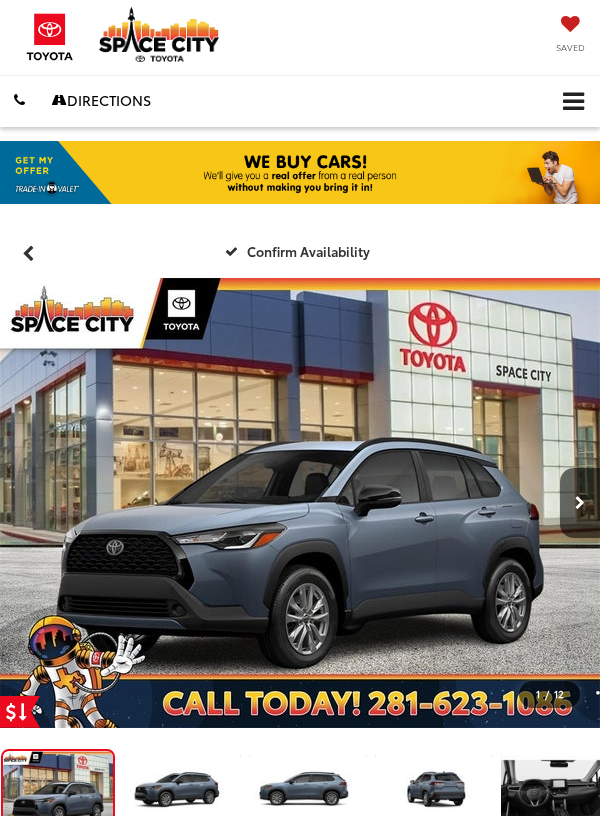 scroll, scrollTop: 0, scrollLeft: 0, axis: both 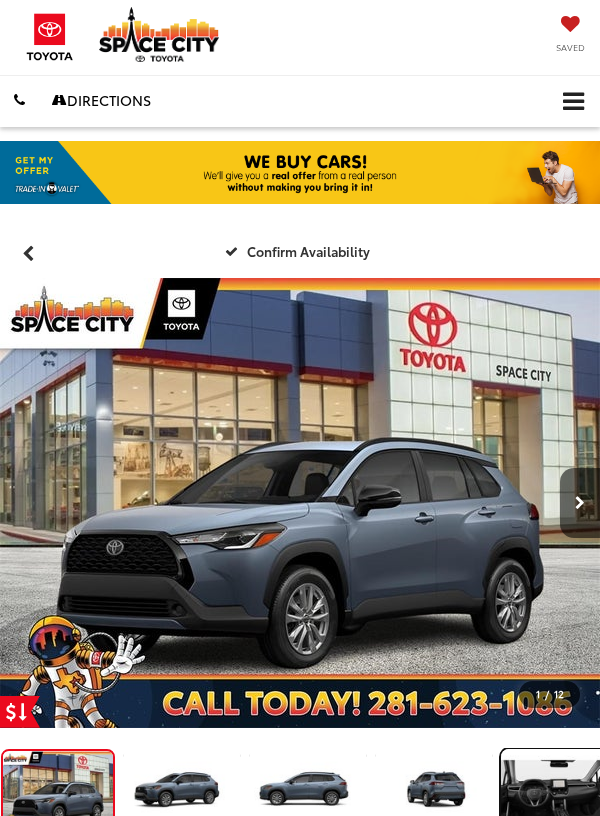 click at bounding box center [559, 794] 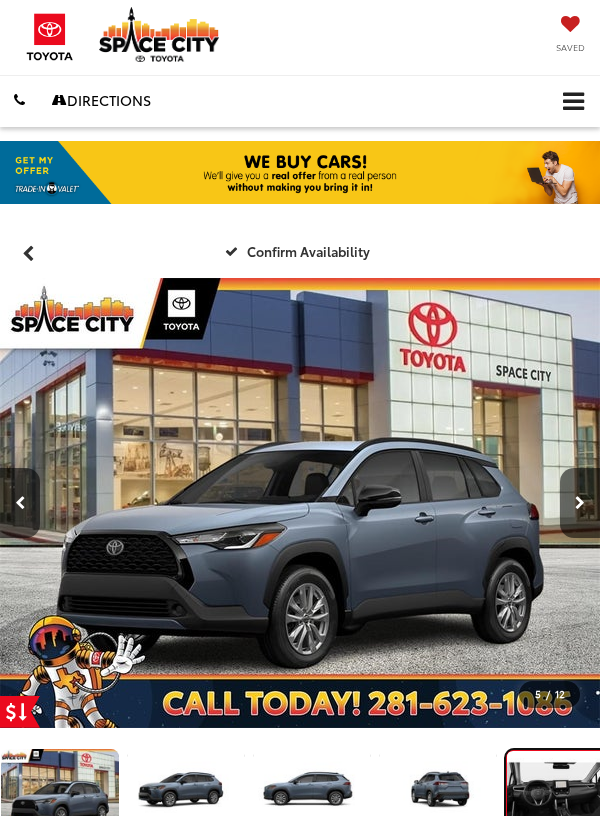scroll, scrollTop: 0, scrollLeft: 2400, axis: horizontal 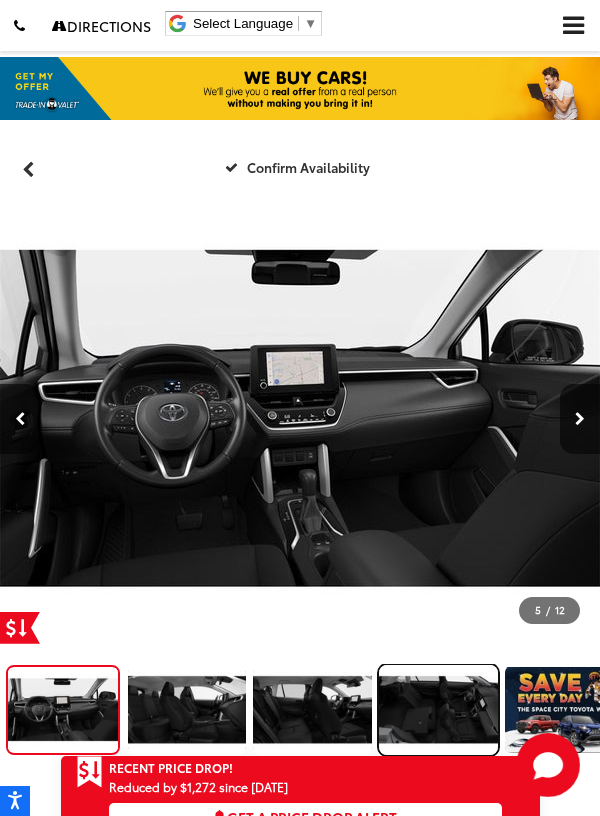 click at bounding box center [438, 710] 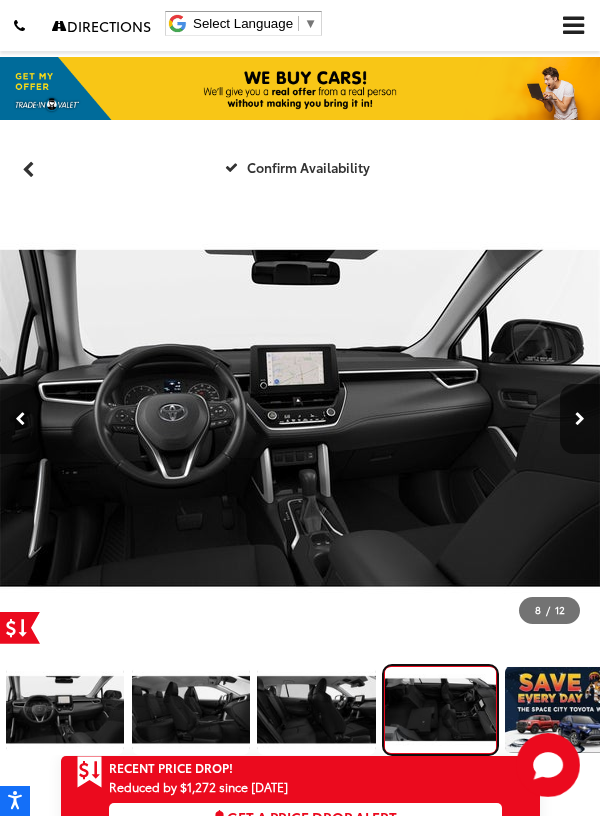 scroll, scrollTop: 0, scrollLeft: 2475, axis: horizontal 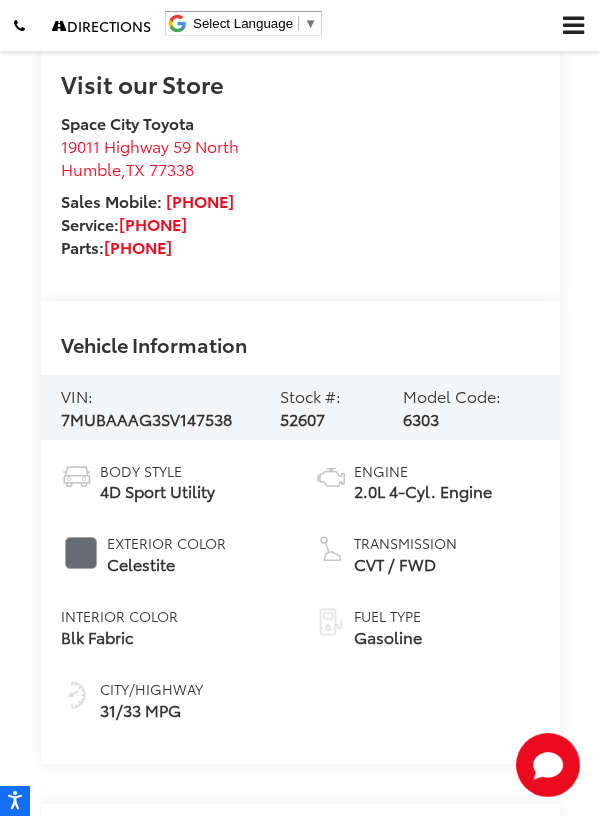 click on "Celestite" at bounding box center [166, 564] 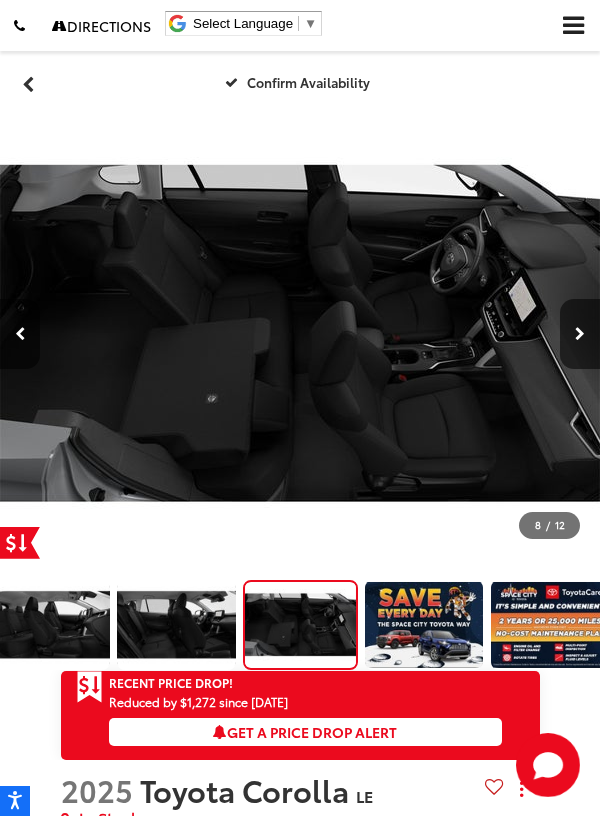 scroll, scrollTop: 0, scrollLeft: 0, axis: both 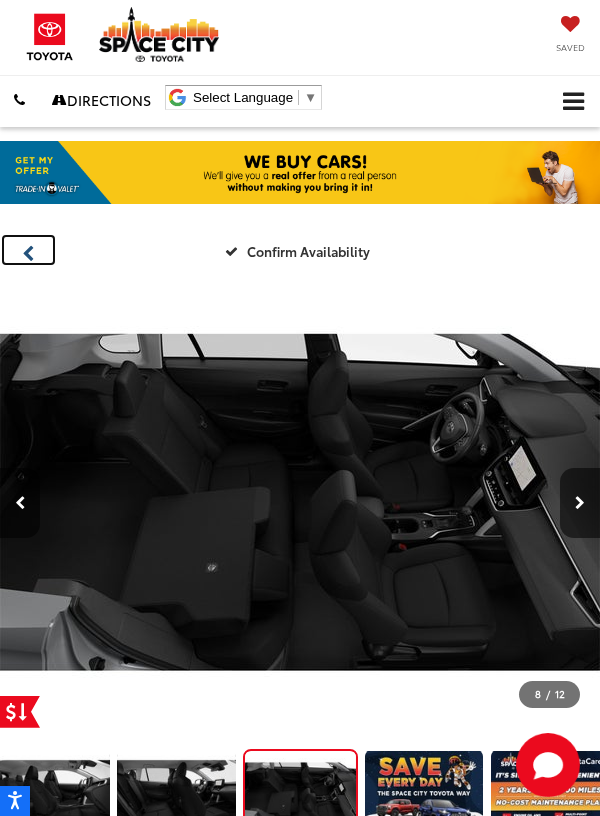 click at bounding box center (28, 250) 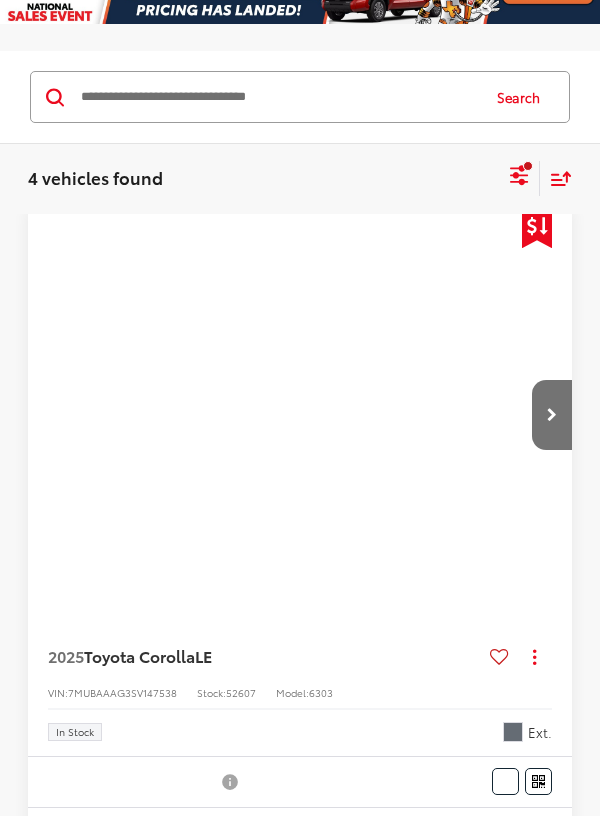 scroll, scrollTop: 163, scrollLeft: 0, axis: vertical 